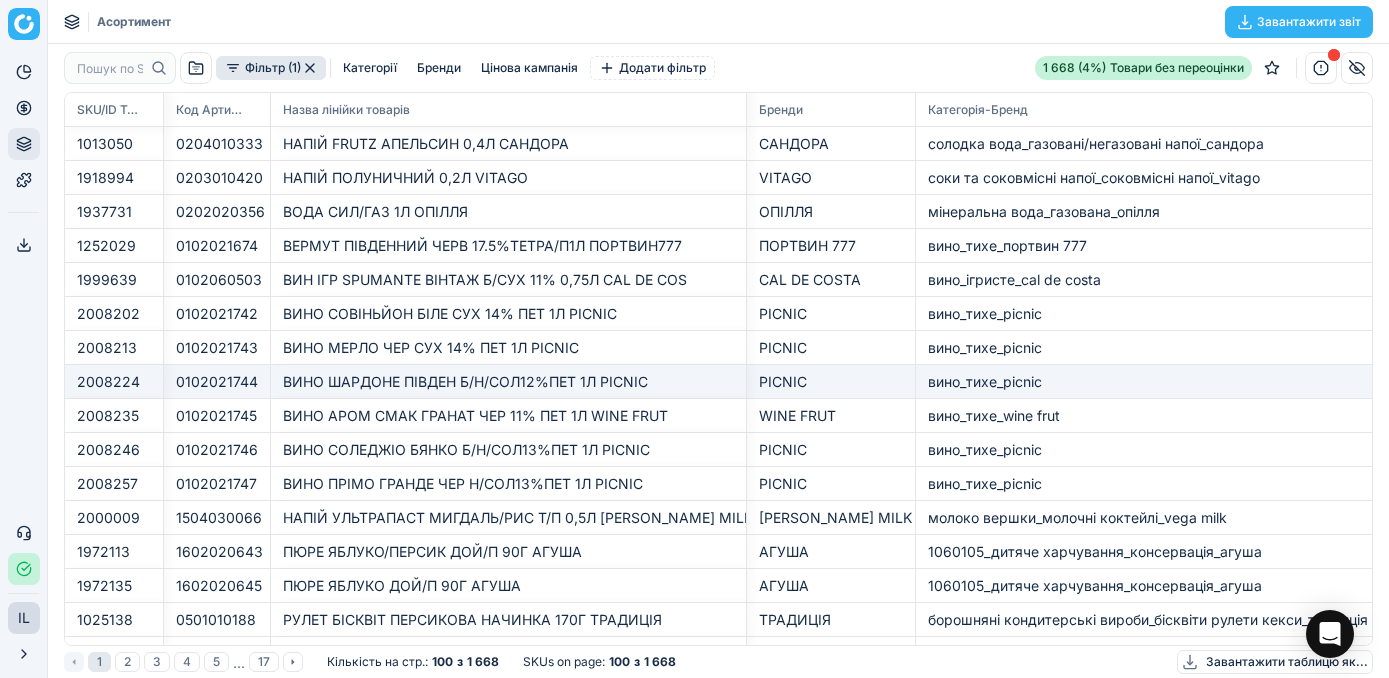 scroll, scrollTop: 0, scrollLeft: 0, axis: both 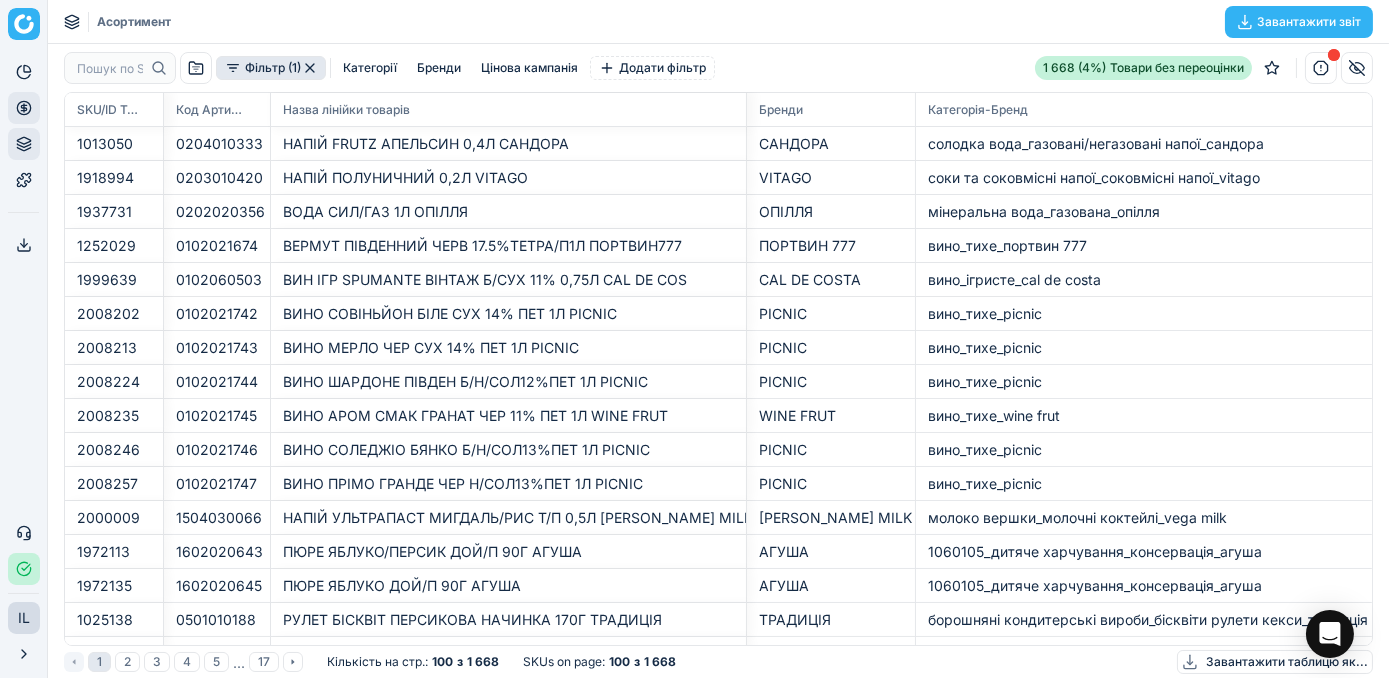 click 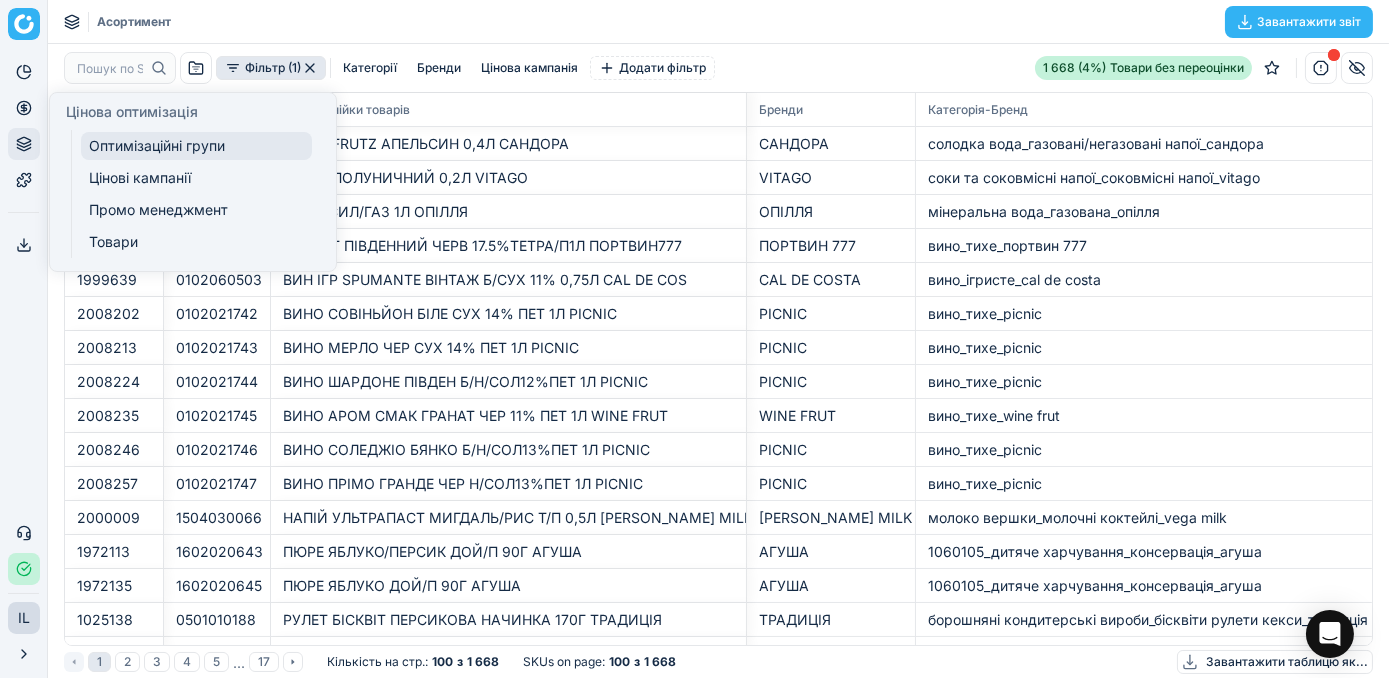click on "Оптимізаційні групи" at bounding box center [196, 146] 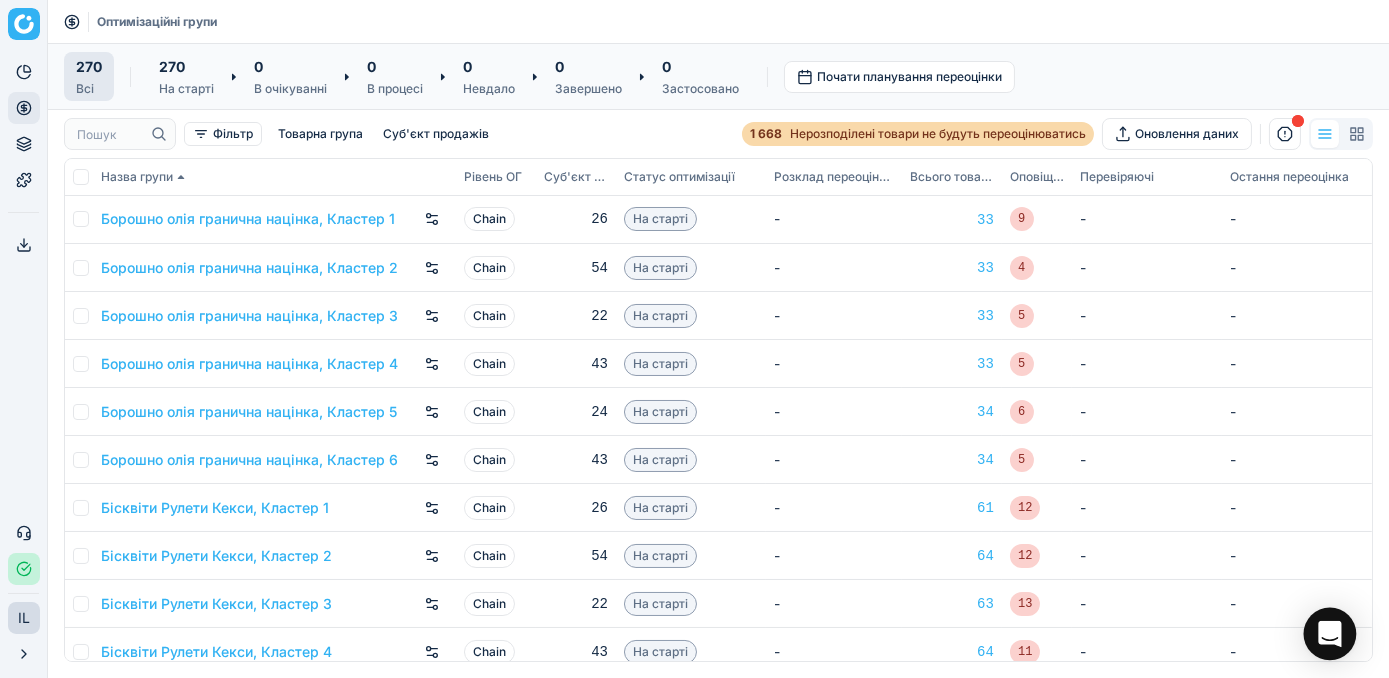 click 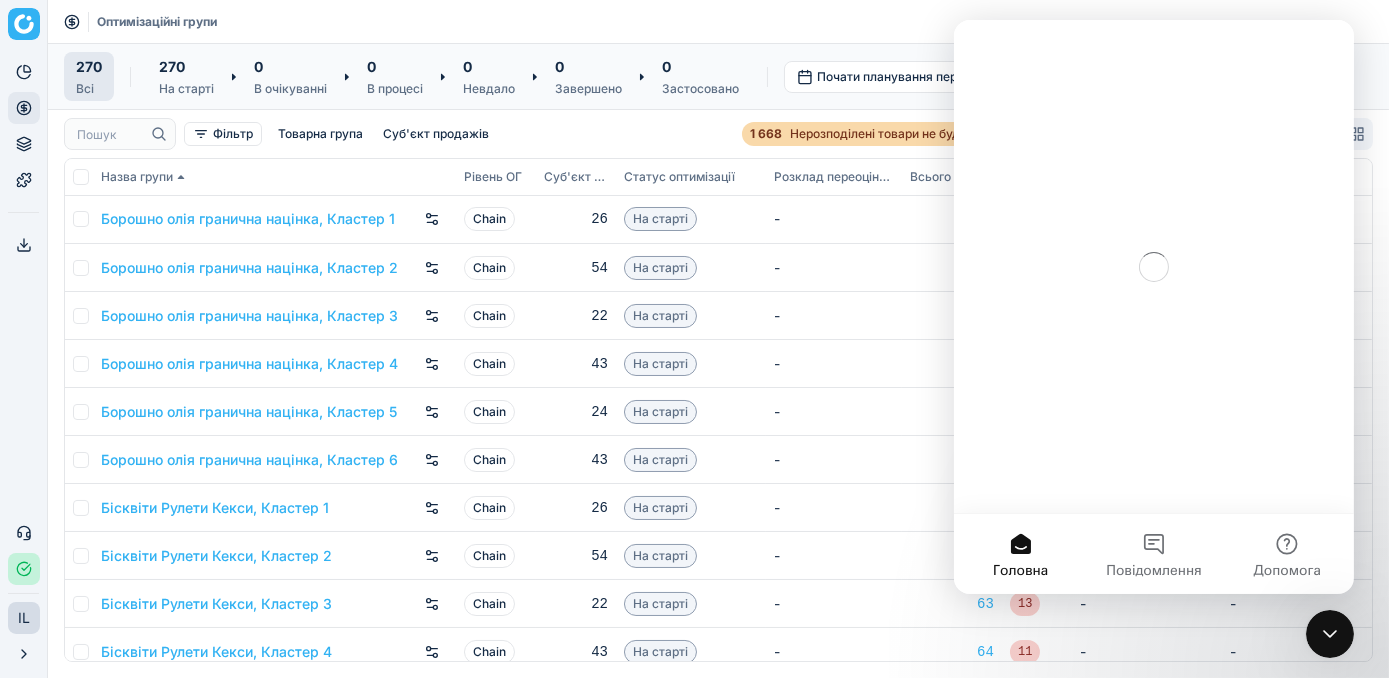 scroll, scrollTop: 0, scrollLeft: 0, axis: both 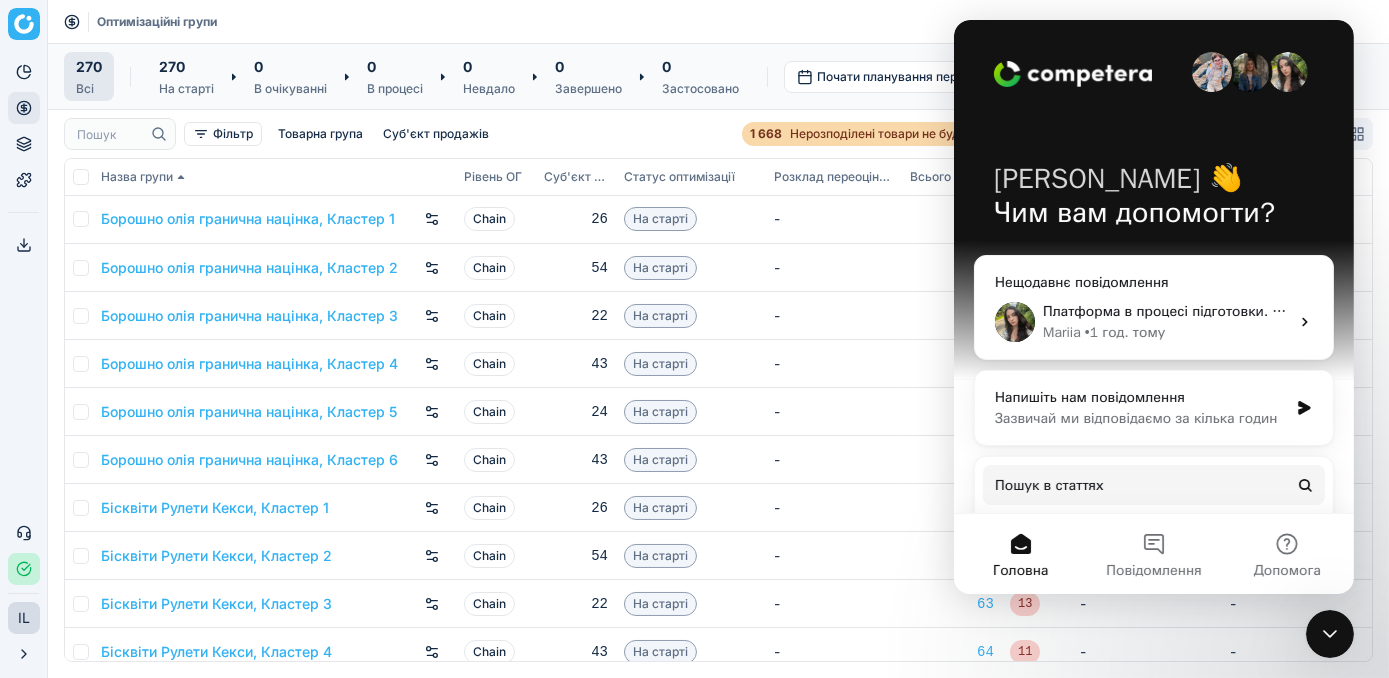click 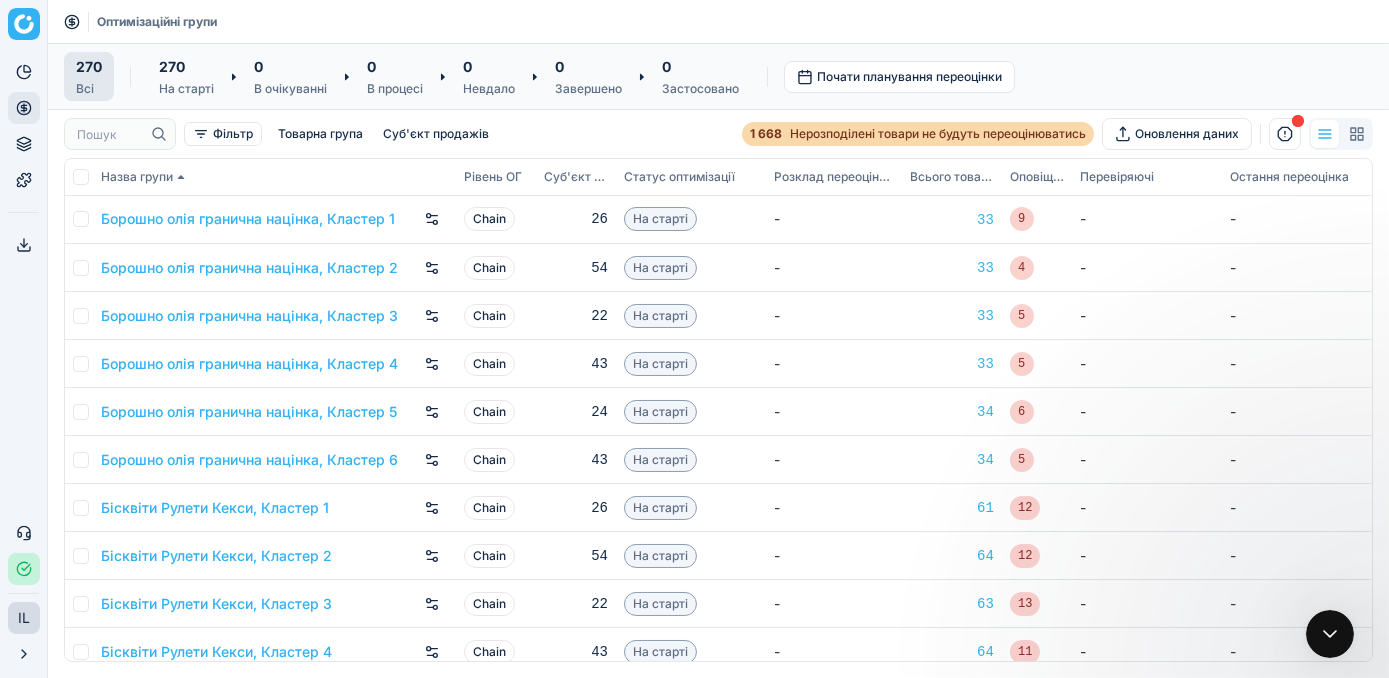 scroll, scrollTop: 0, scrollLeft: 0, axis: both 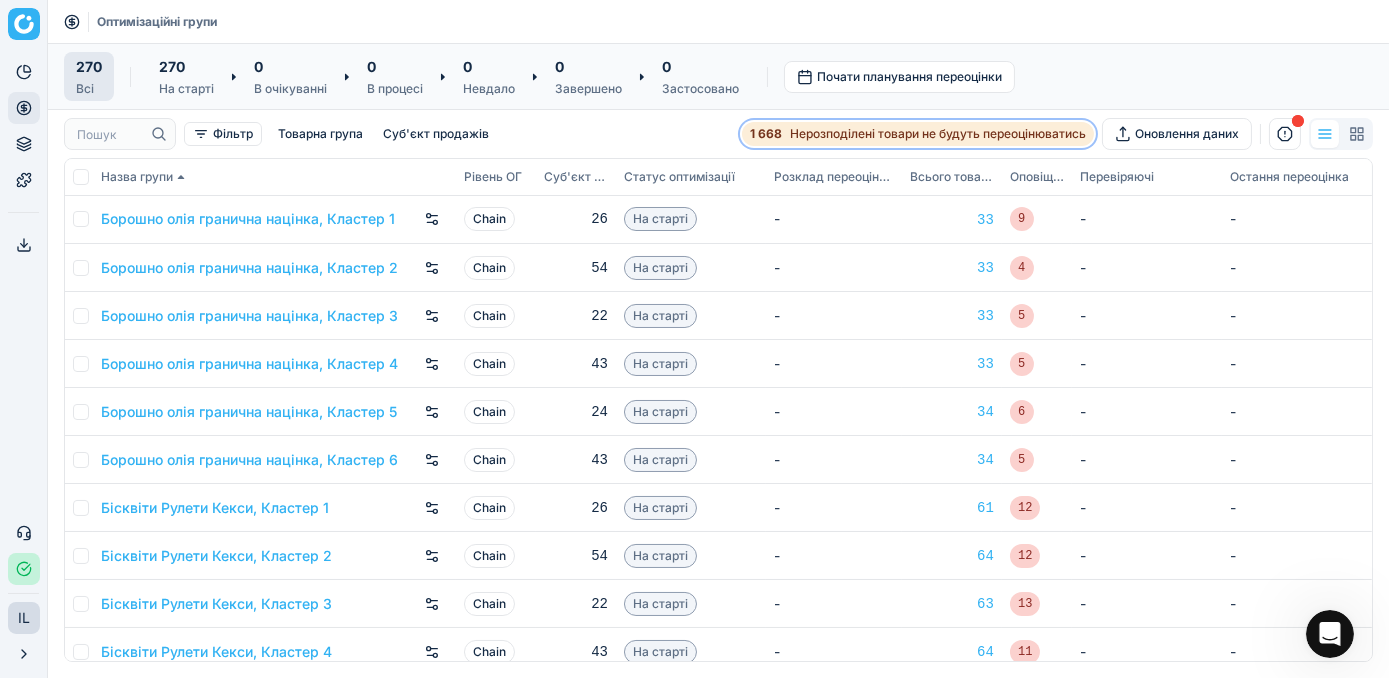 click on "1 668" at bounding box center (766, 134) 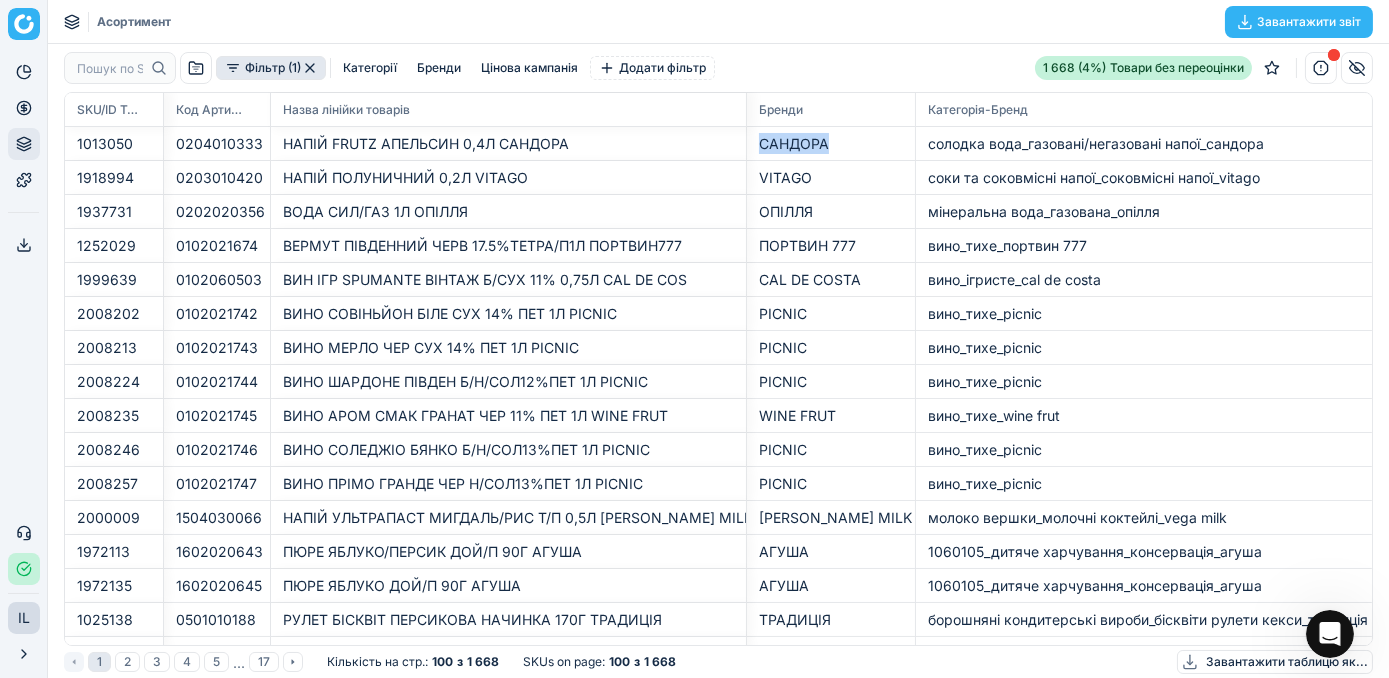 scroll, scrollTop: 2, scrollLeft: 2, axis: both 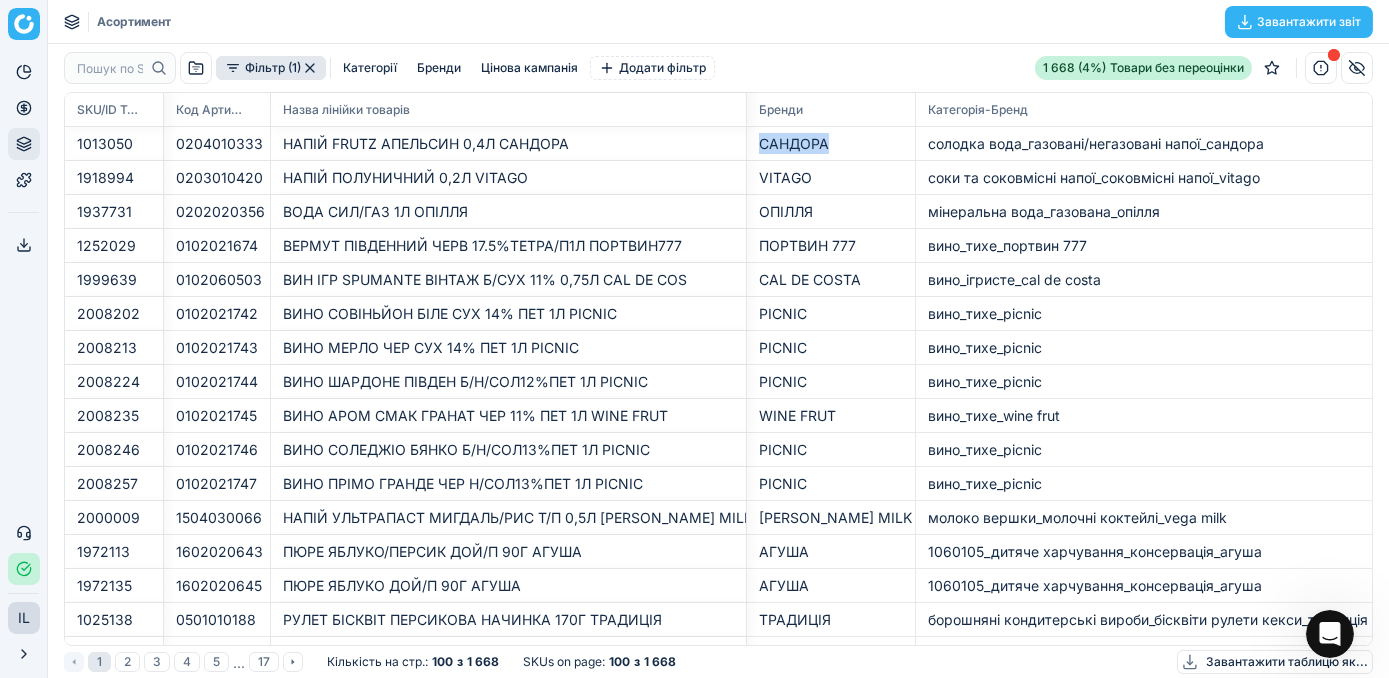 click 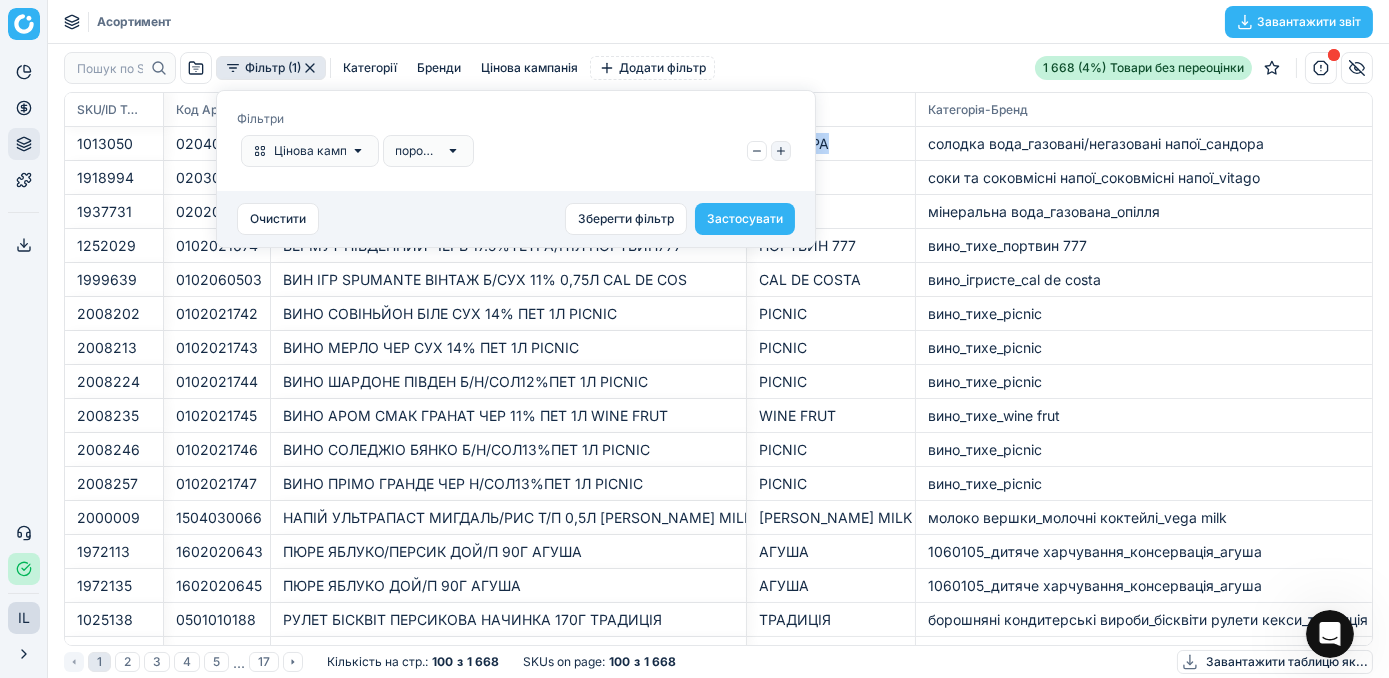 click at bounding box center (781, 151) 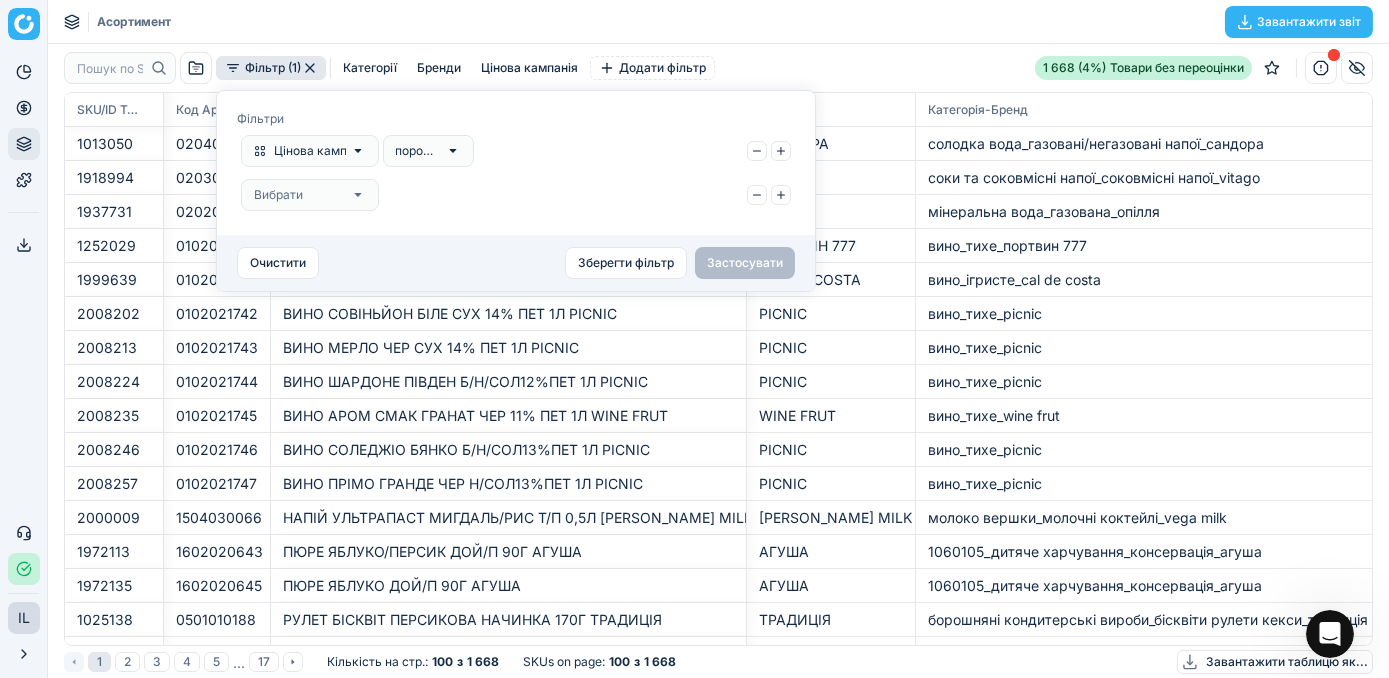 click 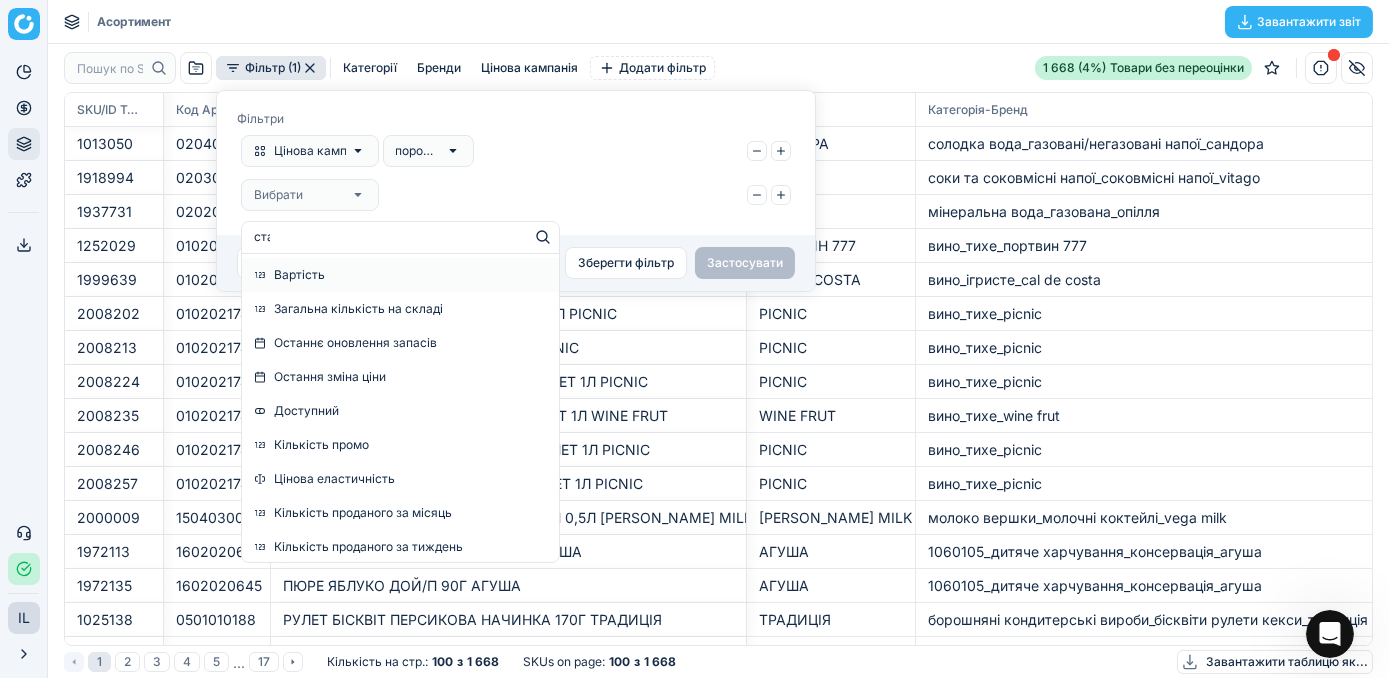 type on "стат" 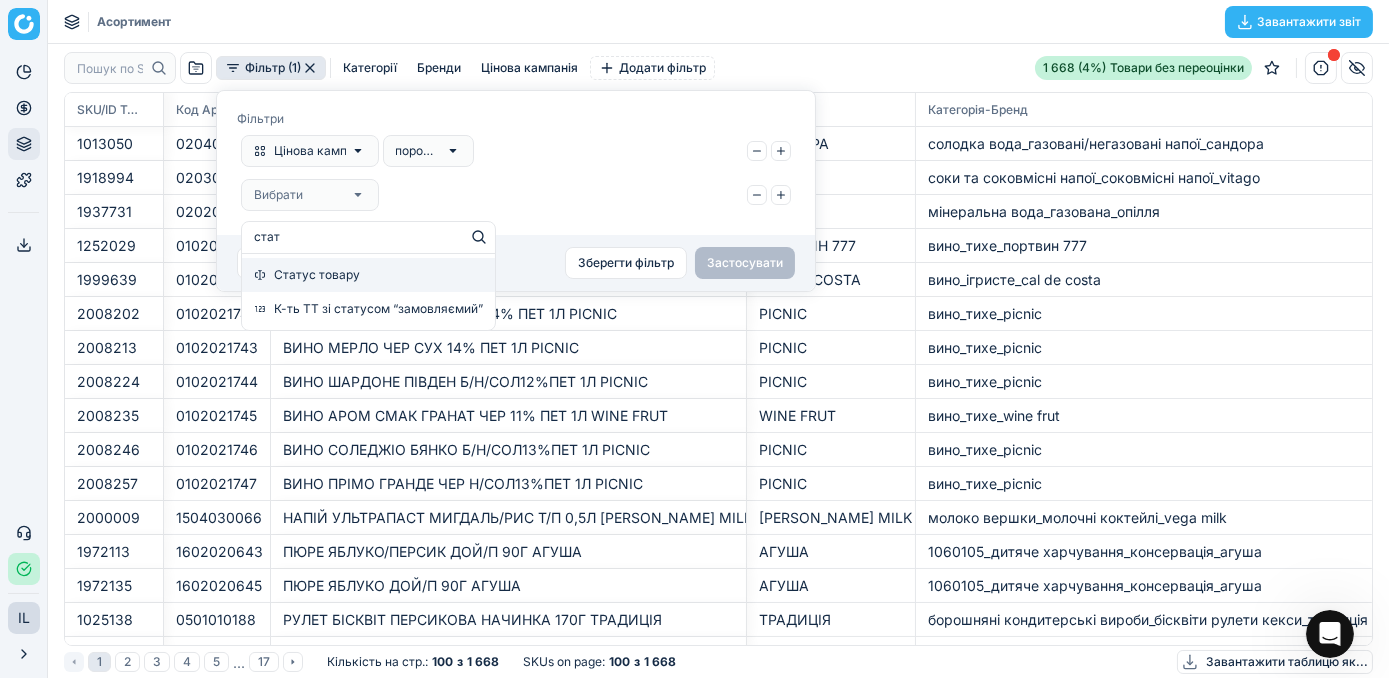 click on "Статус товару" at bounding box center (368, 275) 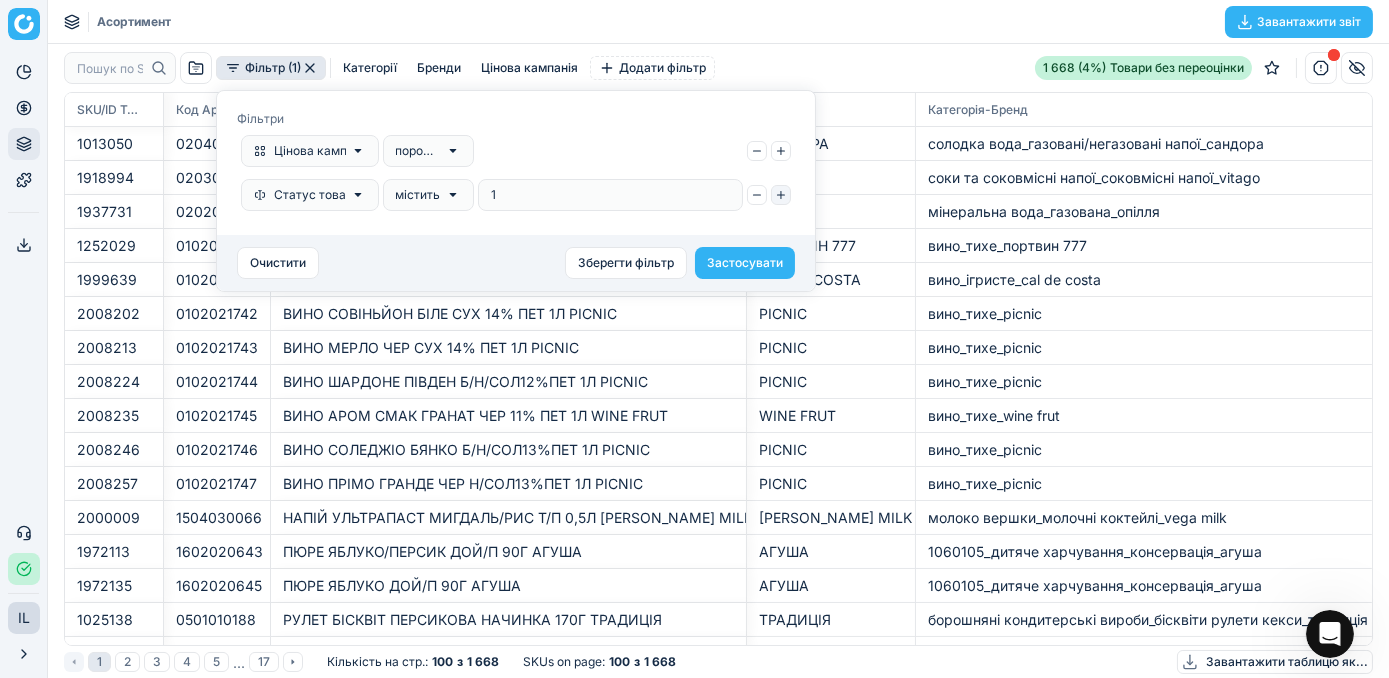 type on "1" 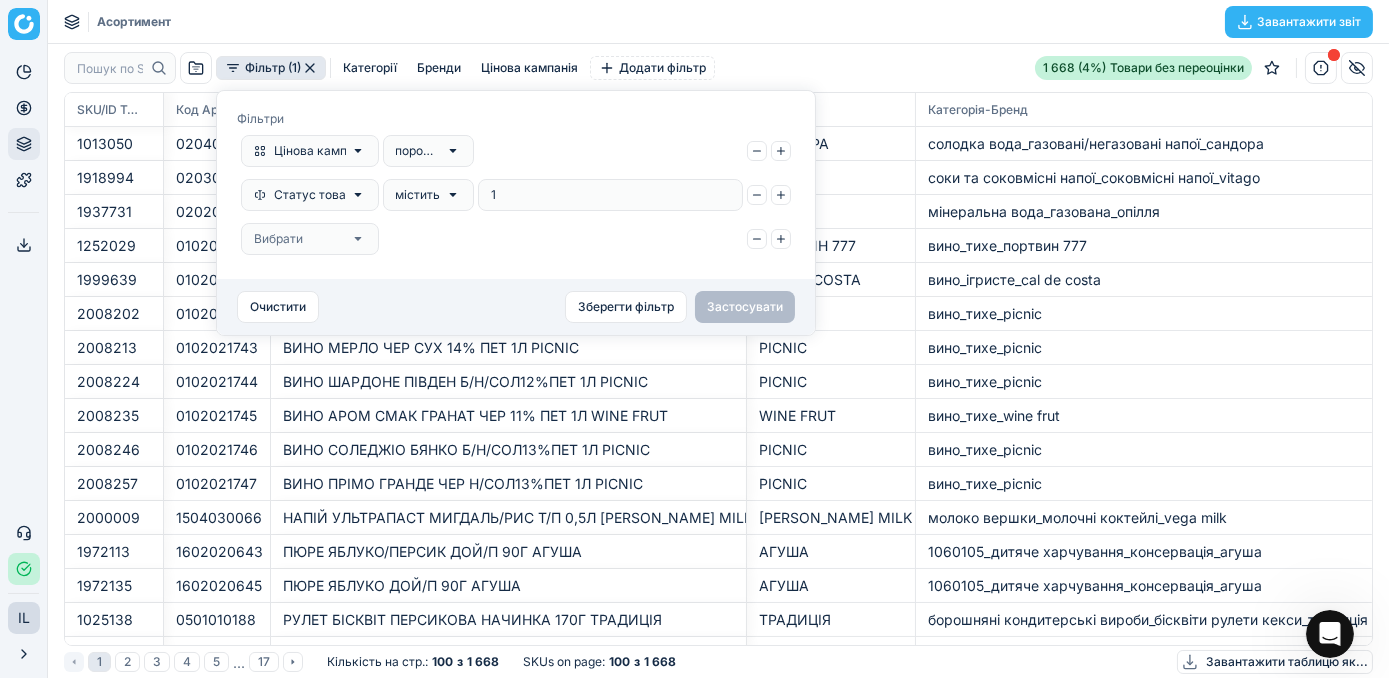 click 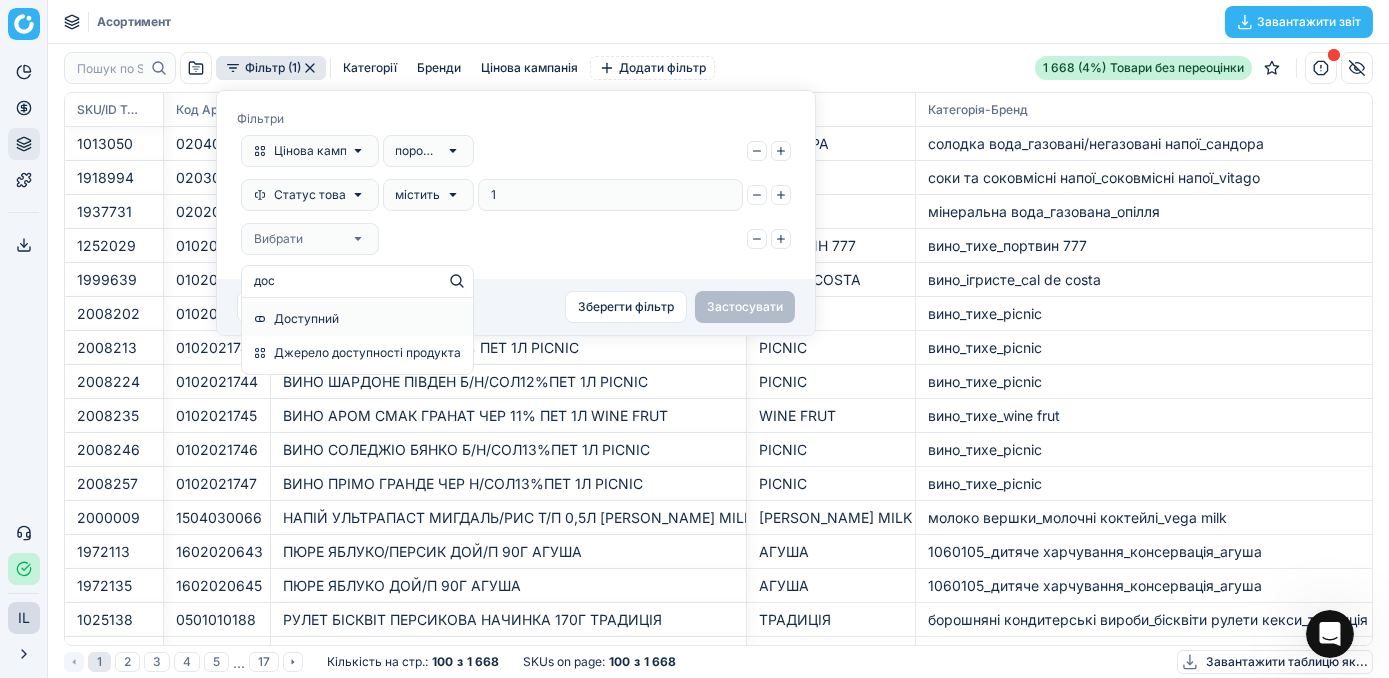 type on "дост" 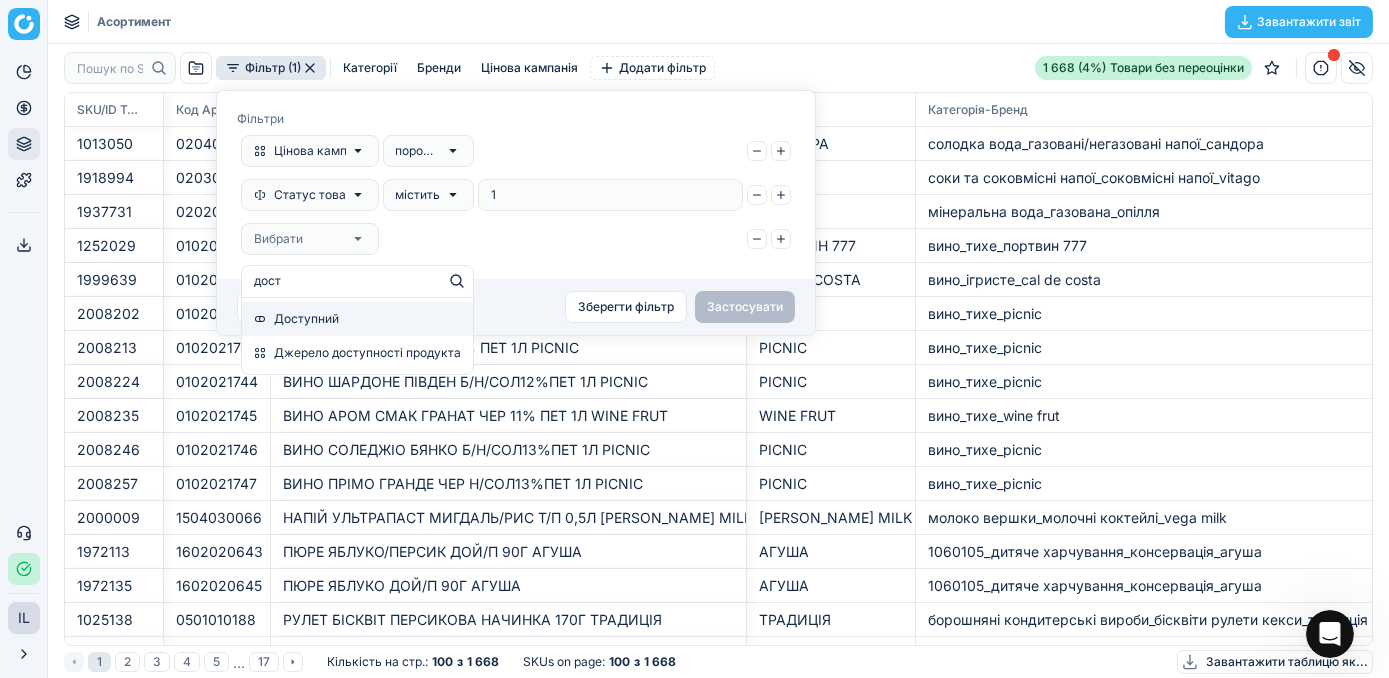 click on "Доступний" at bounding box center [306, 319] 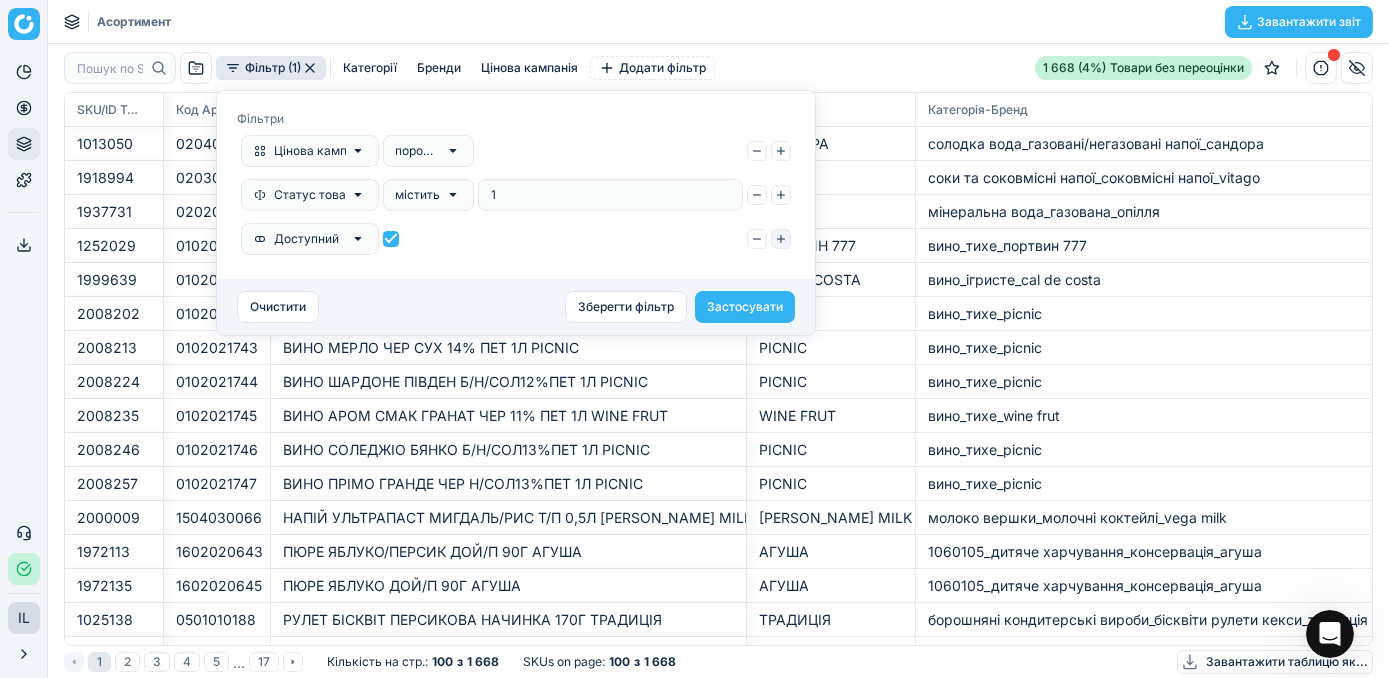click 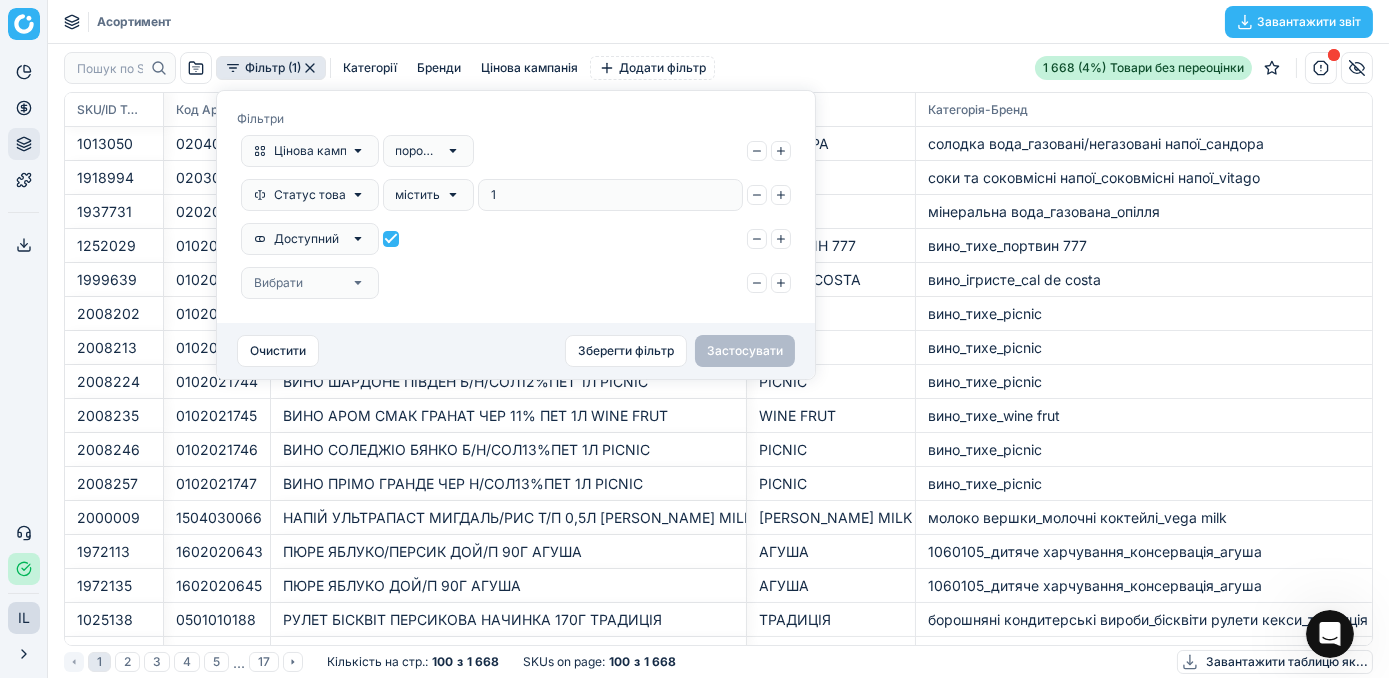 click 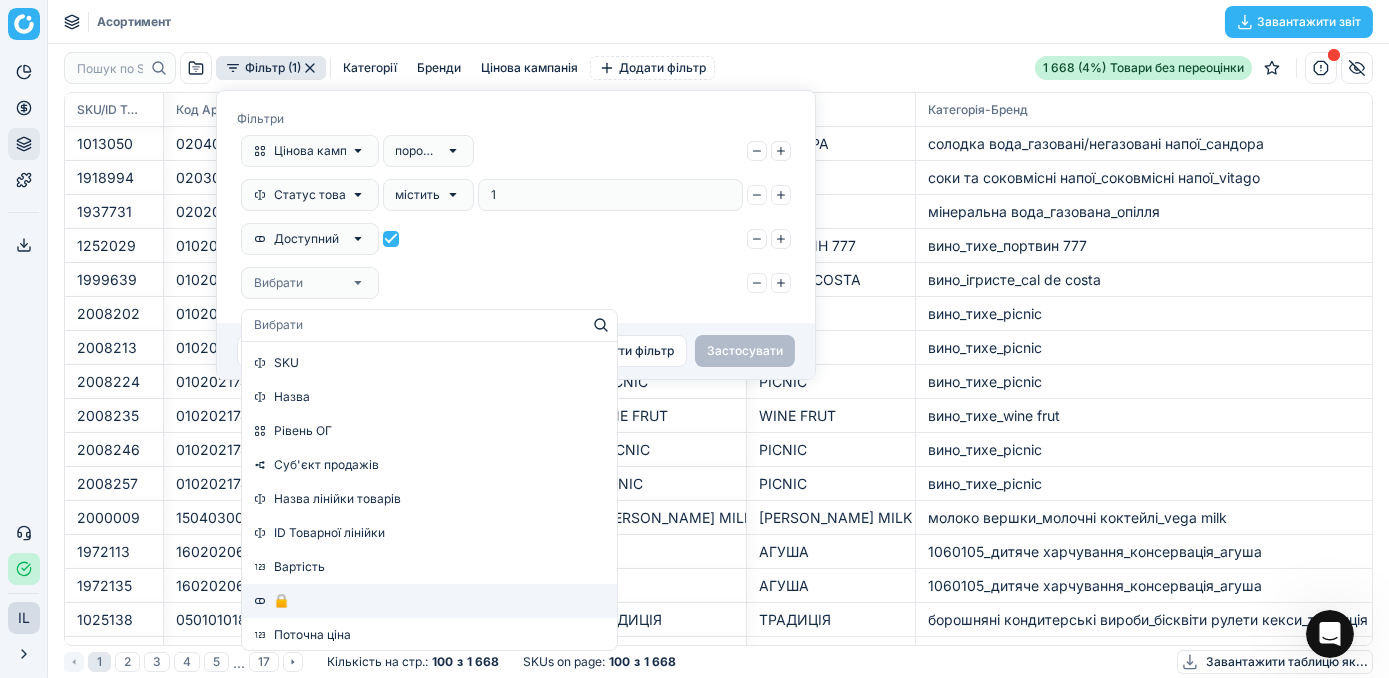 click on "🔒" at bounding box center (429, 601) 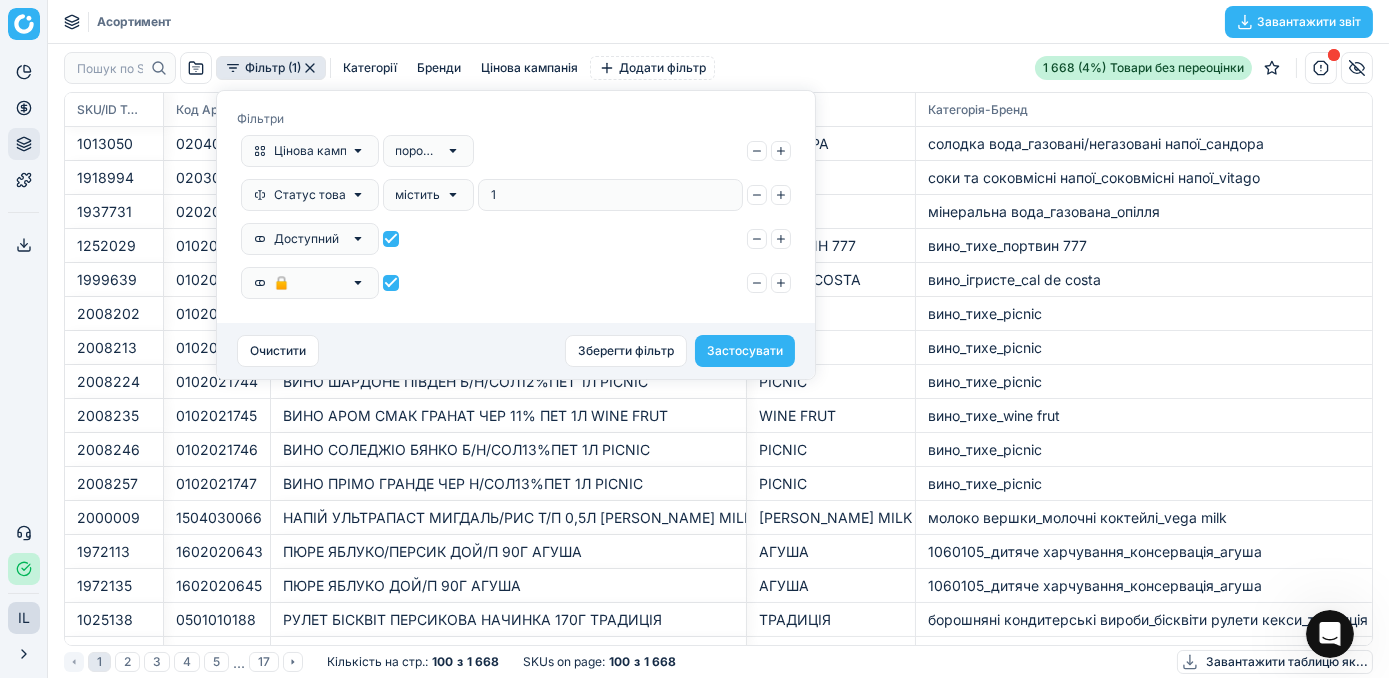 click at bounding box center (391, 283) 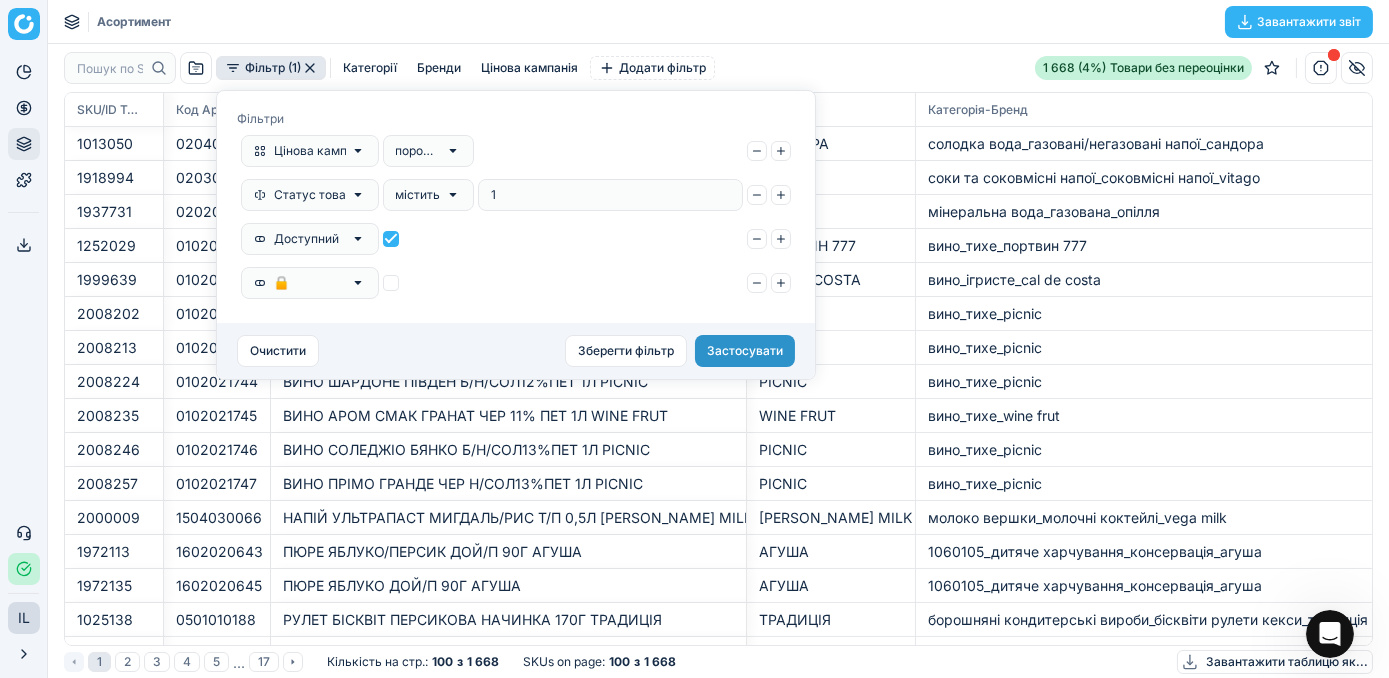 click on "Застосувати" at bounding box center [745, 351] 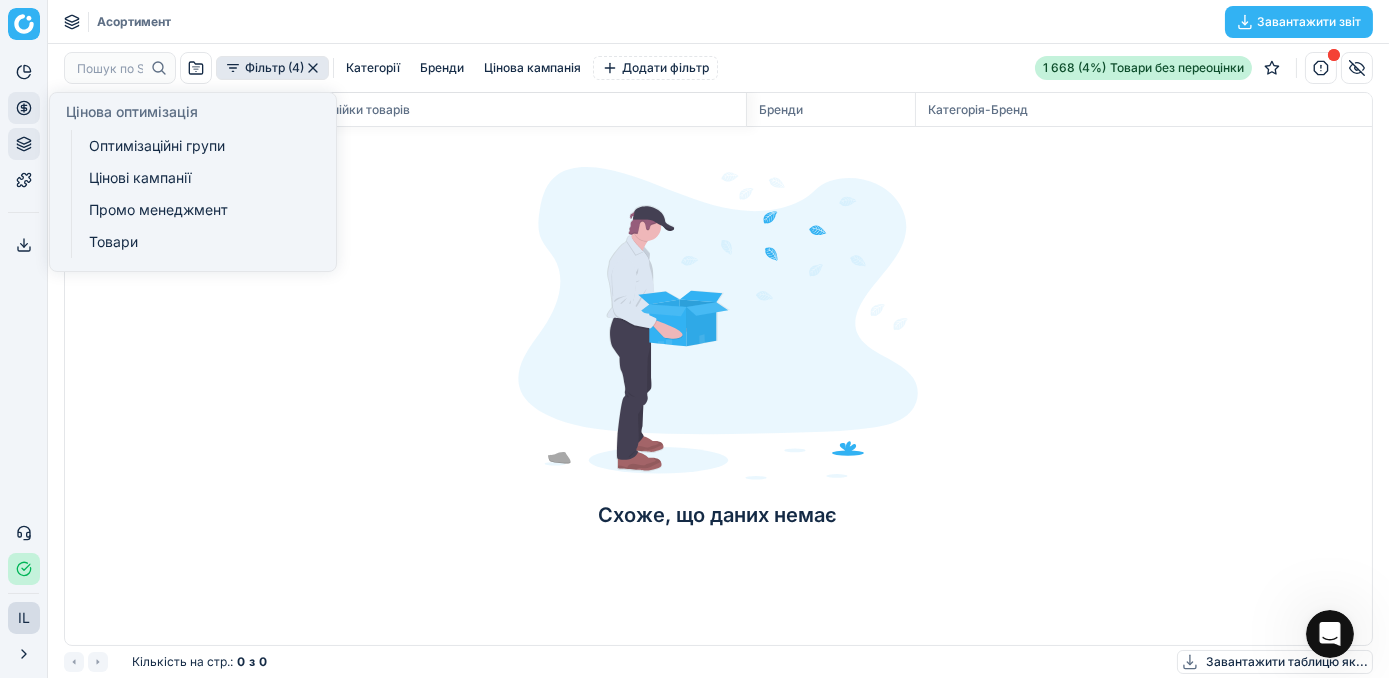 click 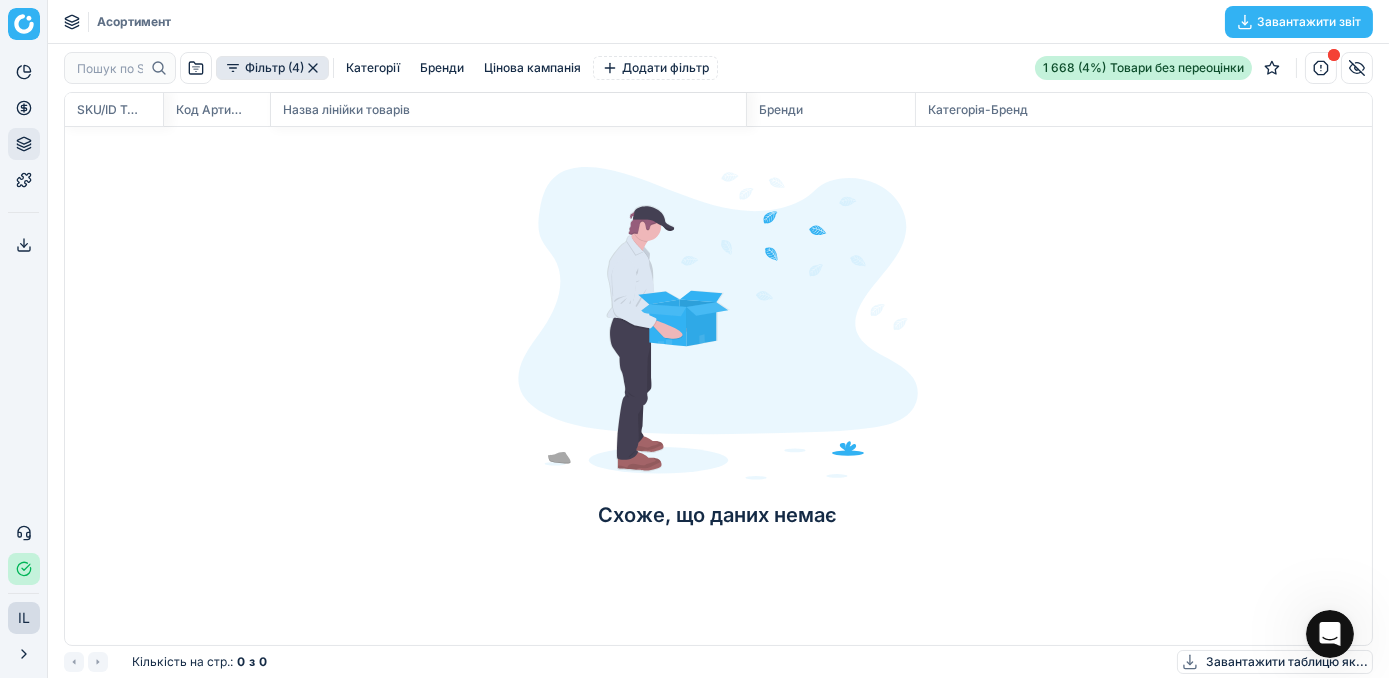 click 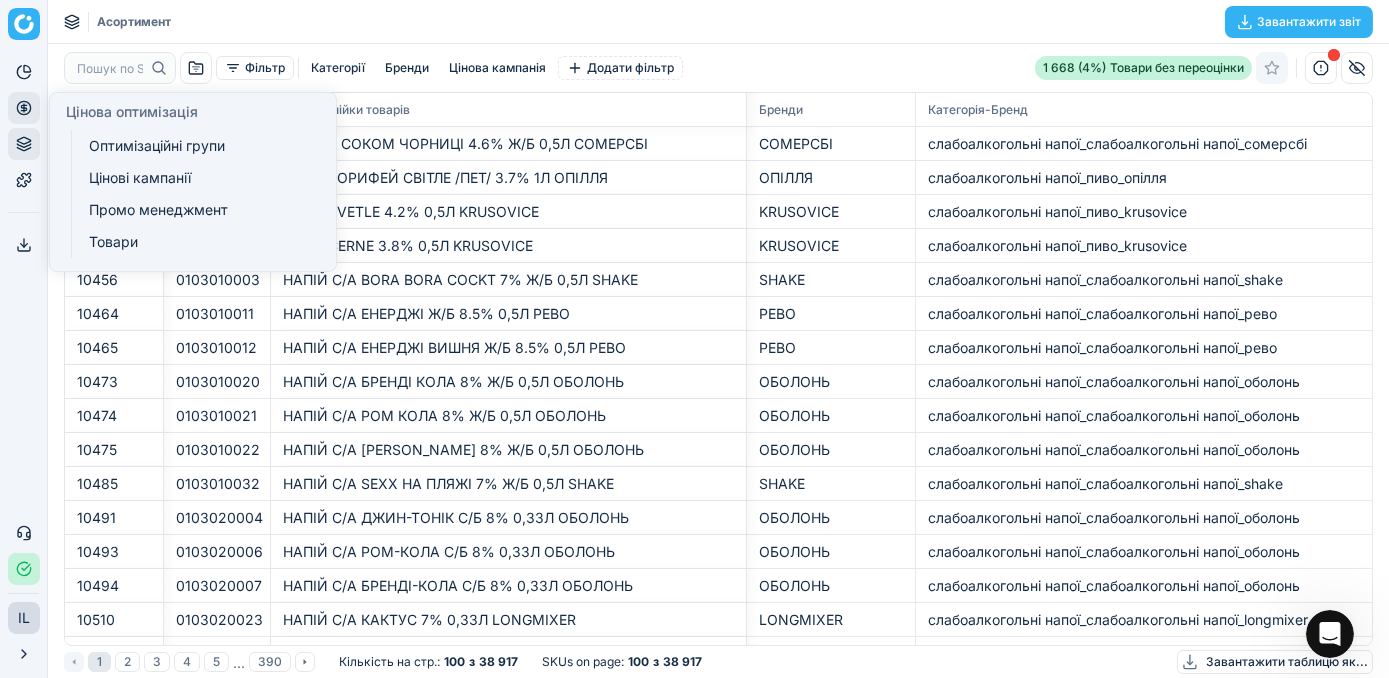 click 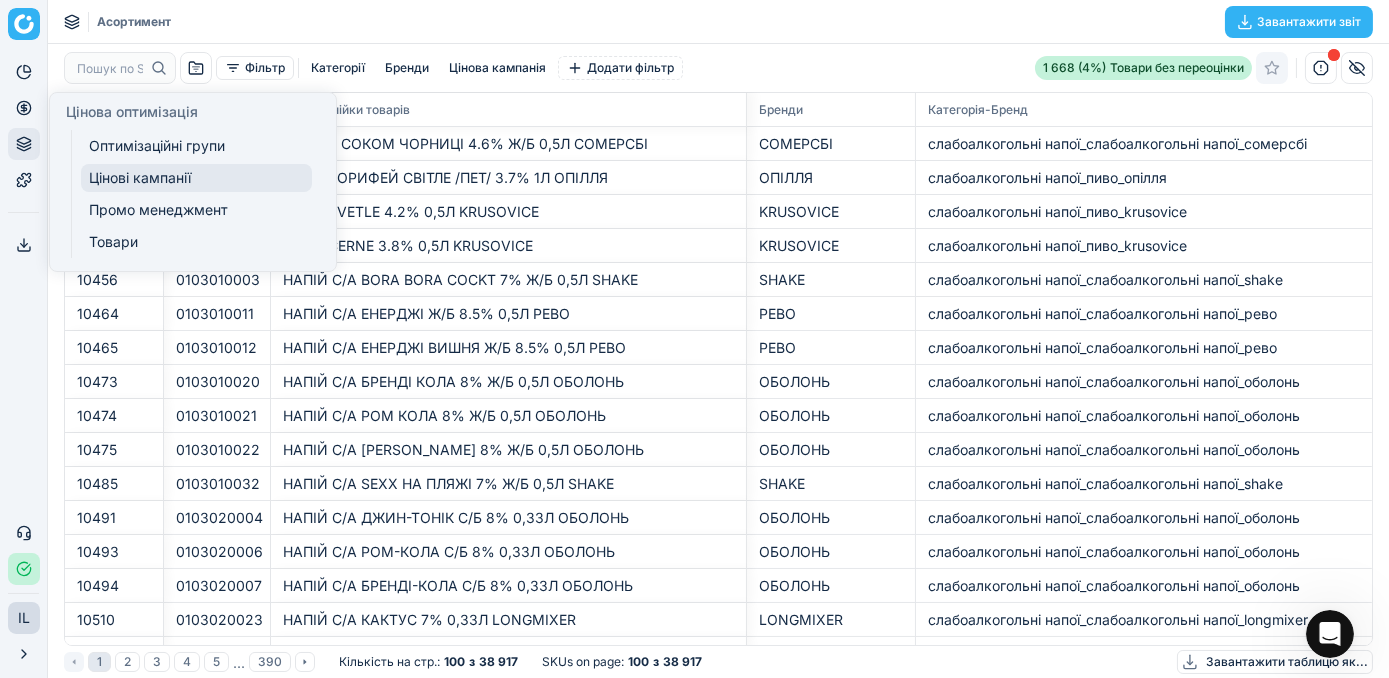 click on "Цінові кампанії" at bounding box center [196, 178] 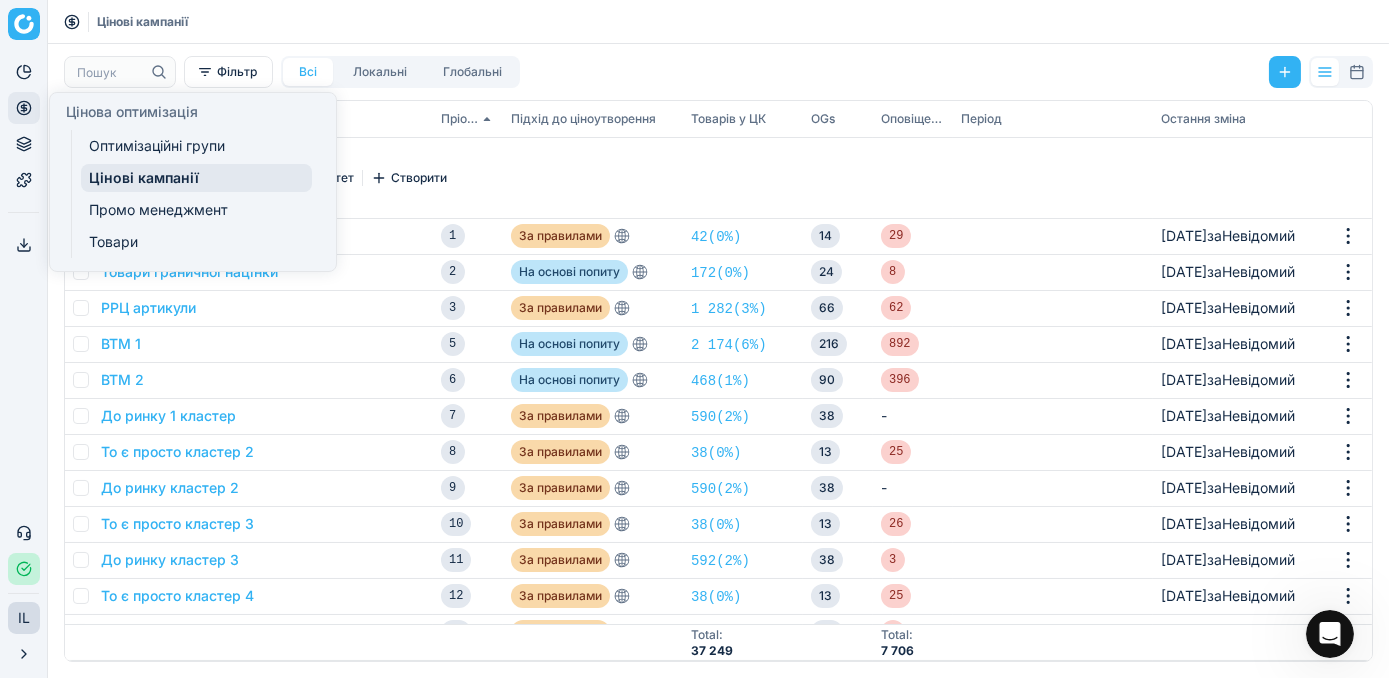 click on "Цінові кампанії" at bounding box center [196, 178] 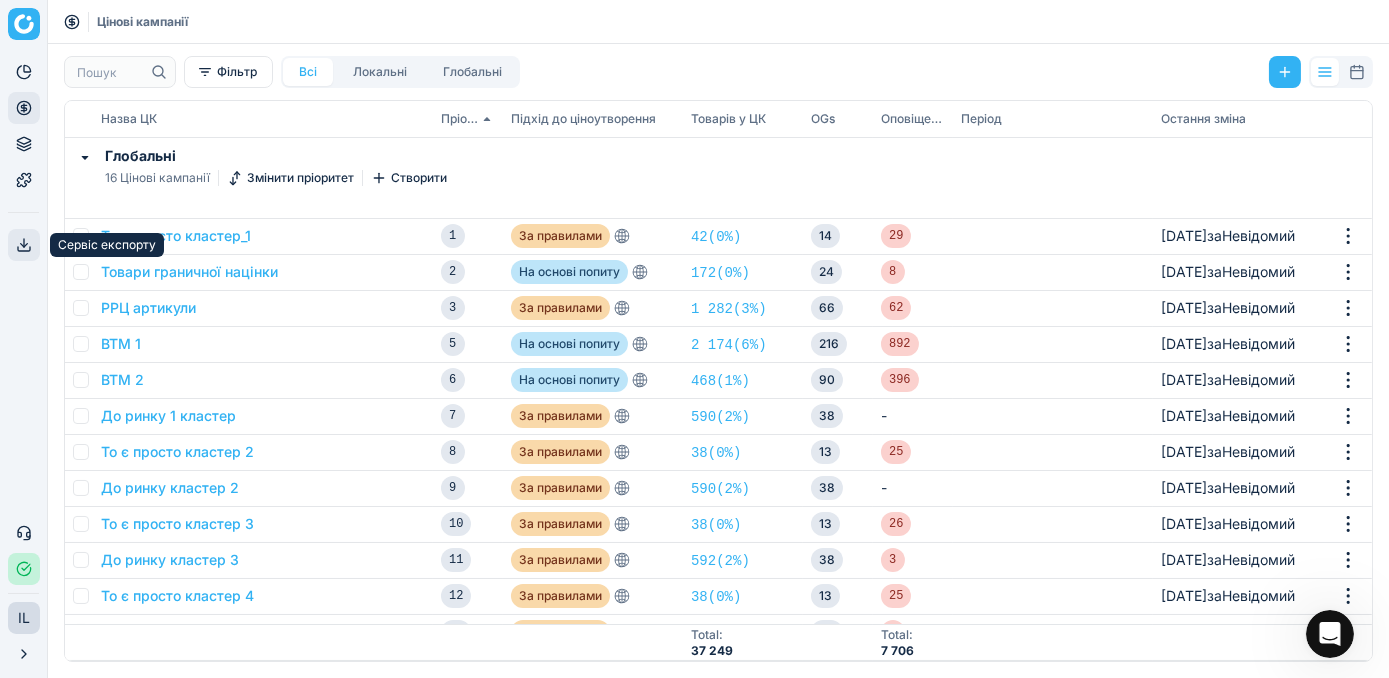 click 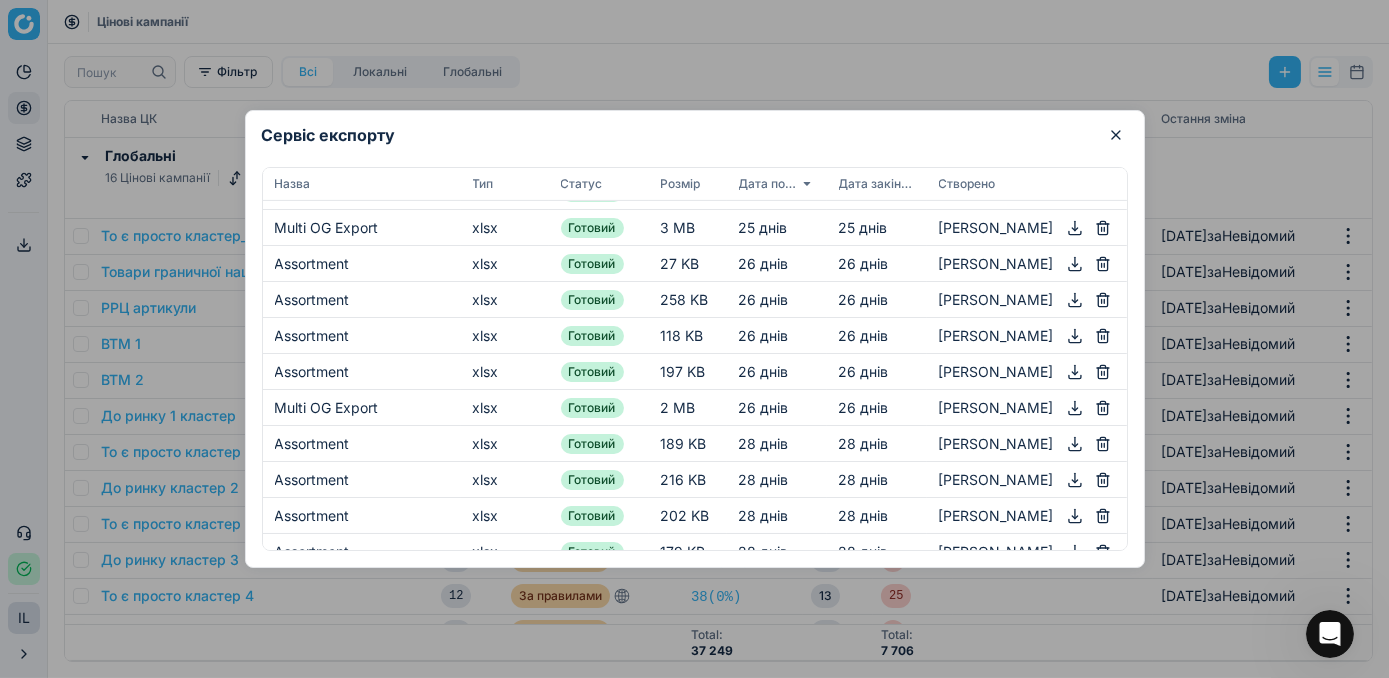 scroll, scrollTop: 1702, scrollLeft: 0, axis: vertical 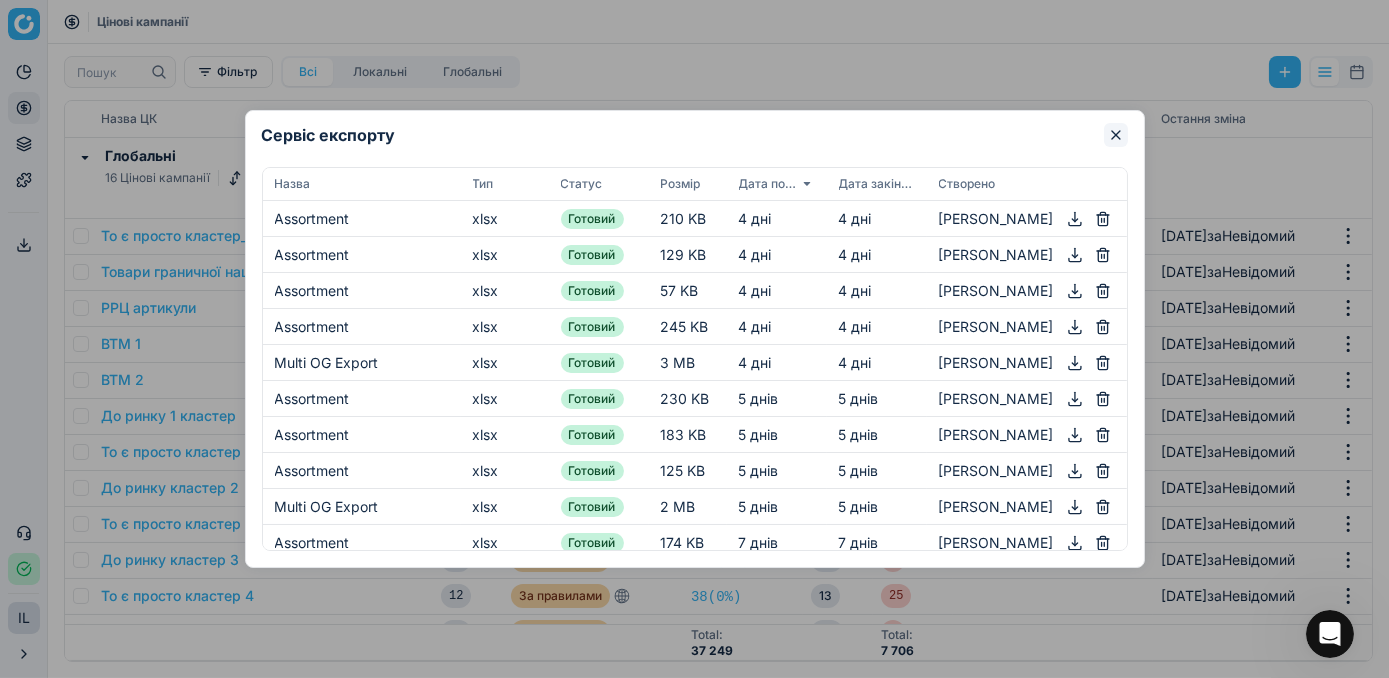 click at bounding box center (1116, 135) 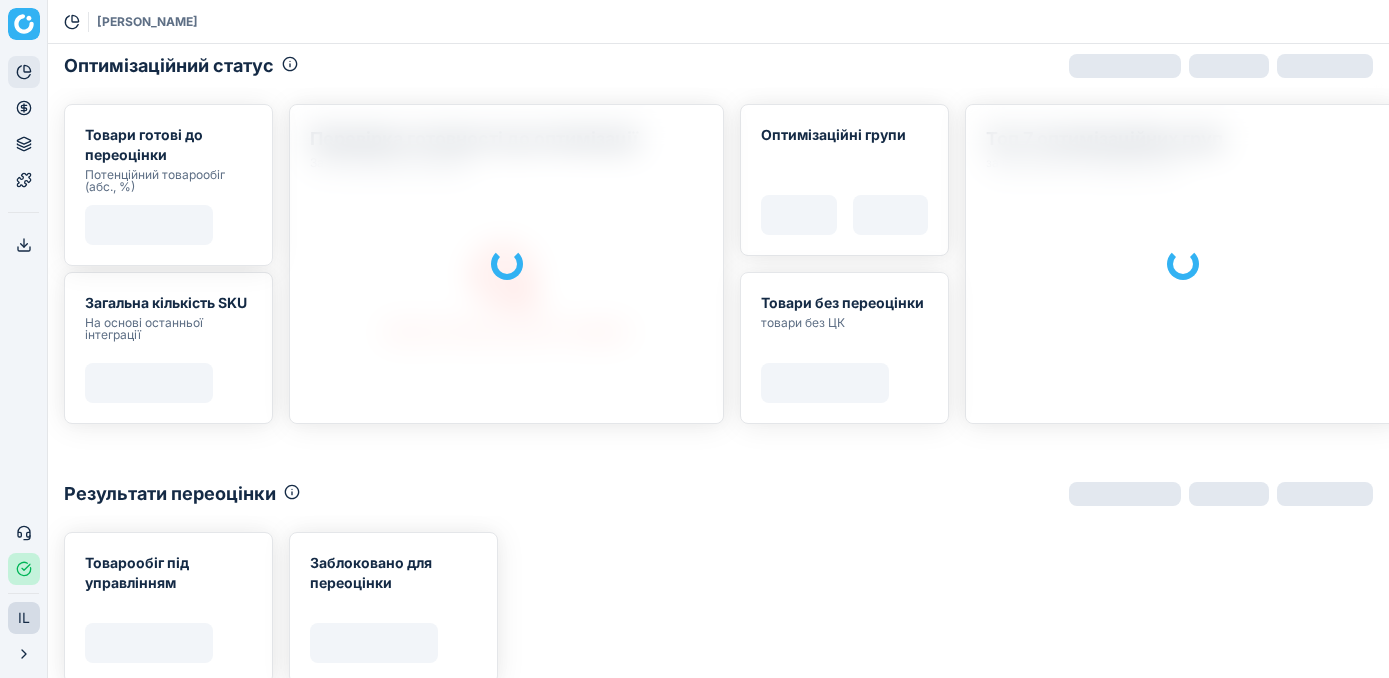 scroll, scrollTop: 0, scrollLeft: 0, axis: both 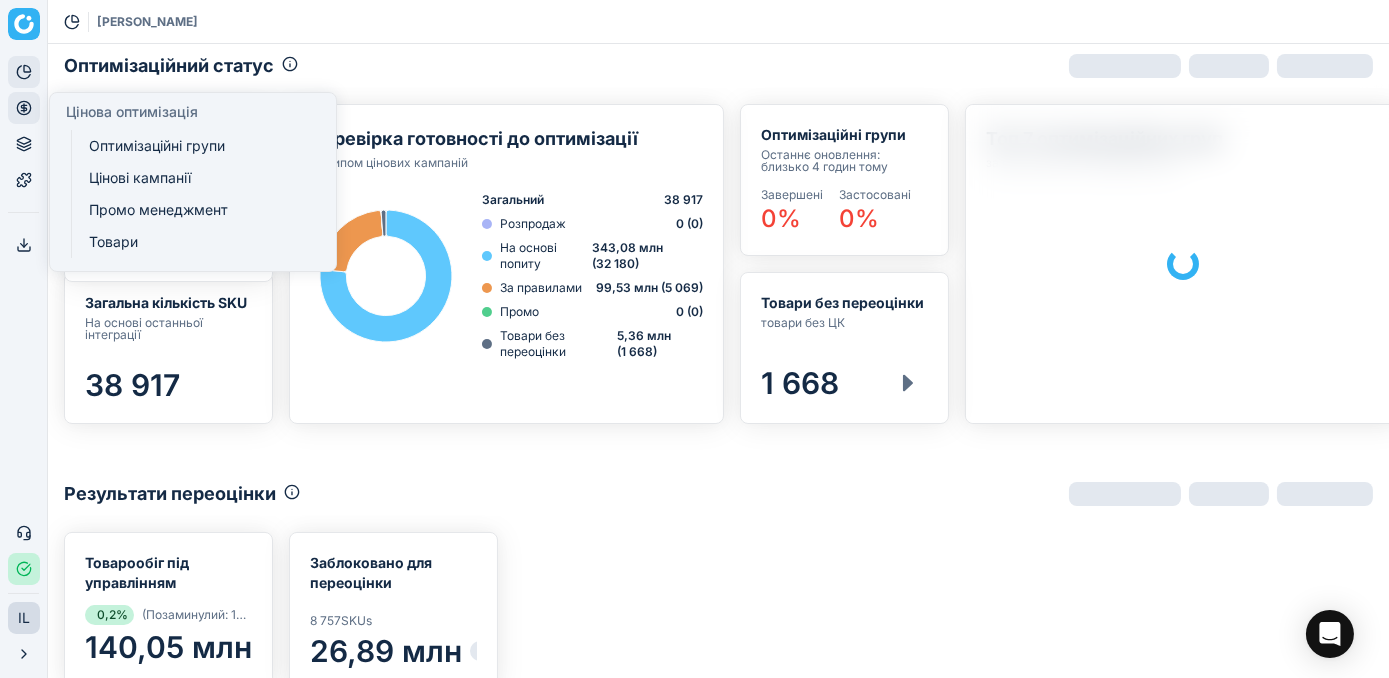 click 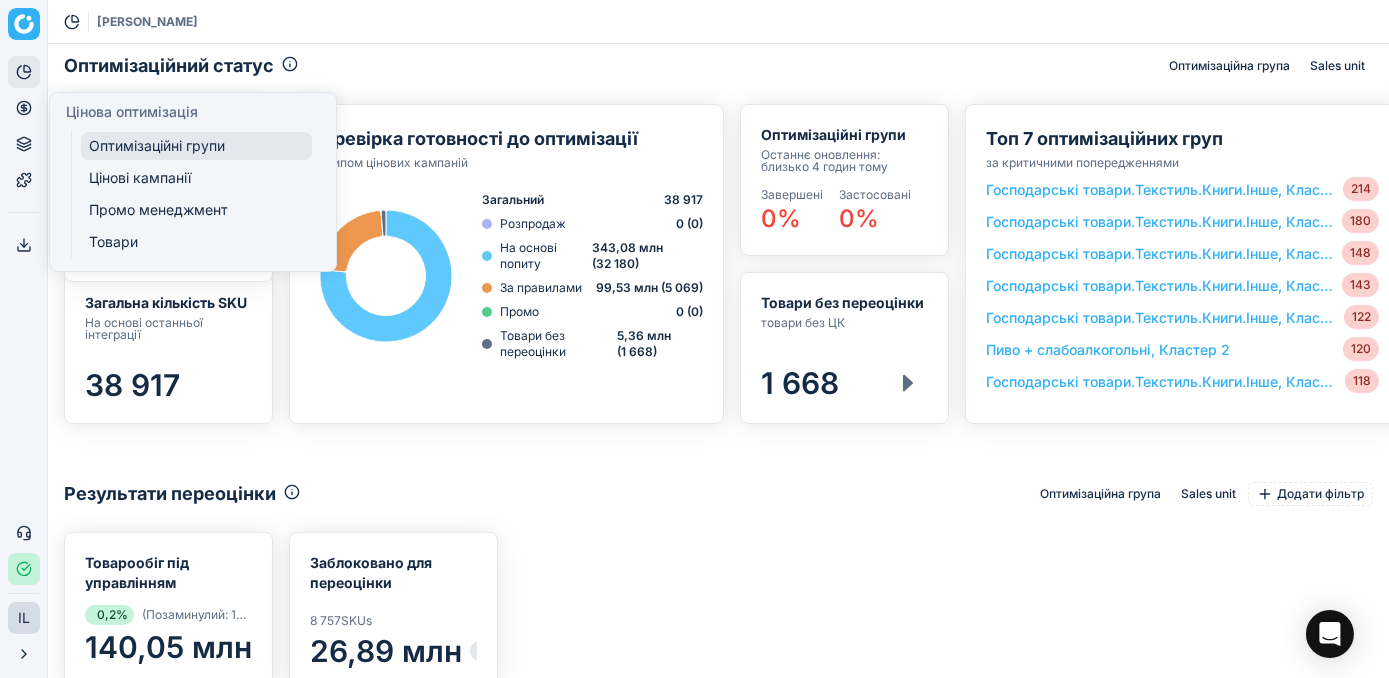 click on "Оптимізаційні групи" at bounding box center [196, 146] 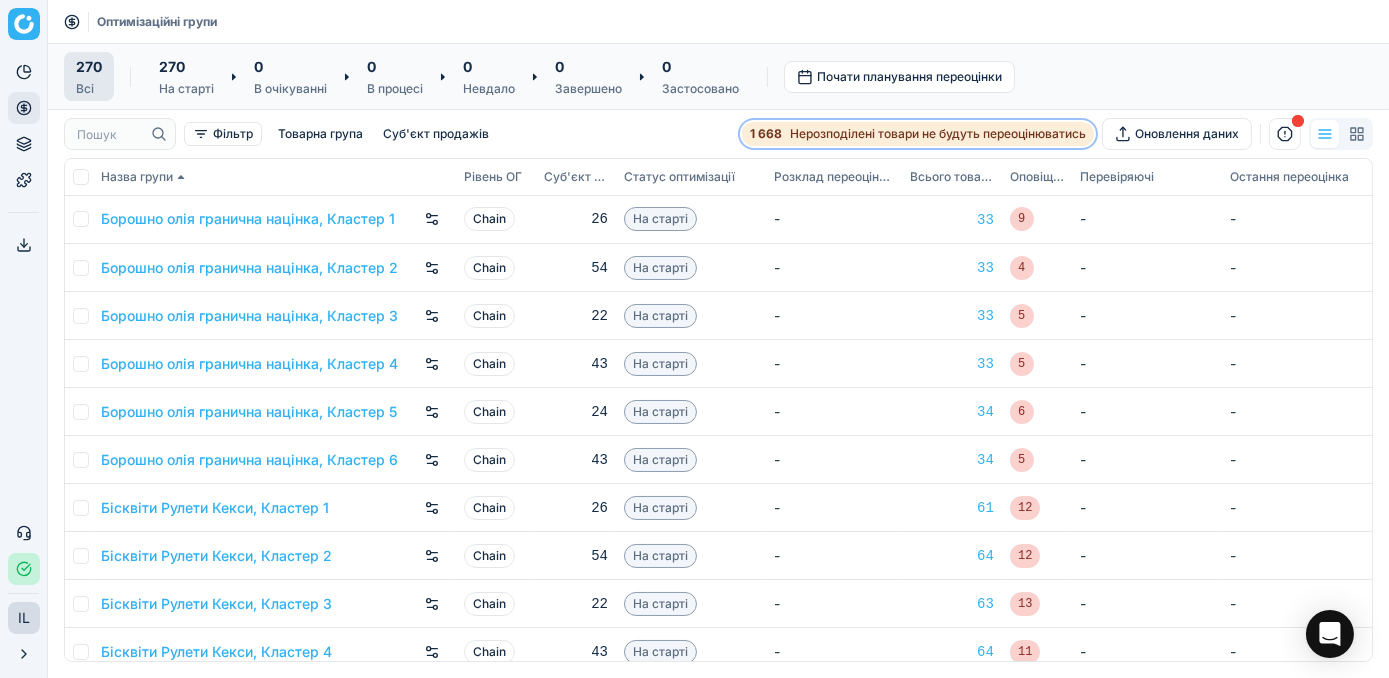 click on "Нерозподілені товари не будуть переоцінюватись" at bounding box center [938, 134] 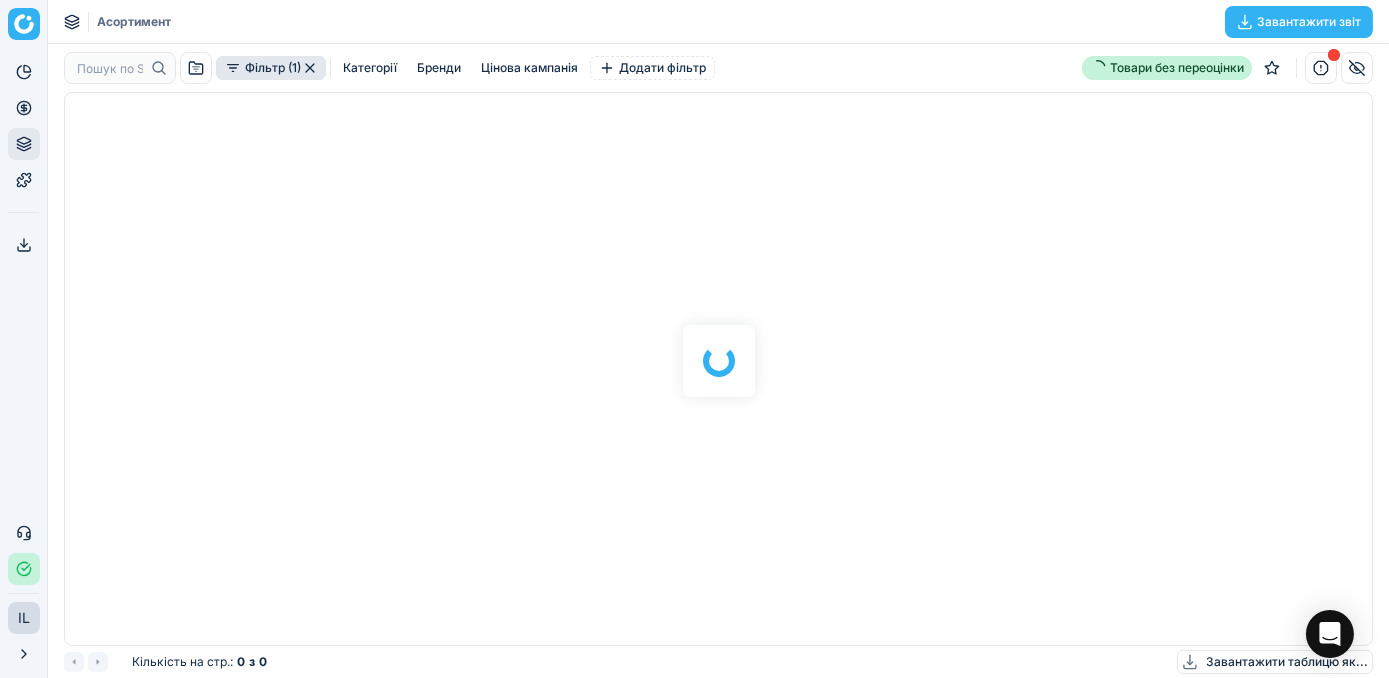 click at bounding box center (718, 361) 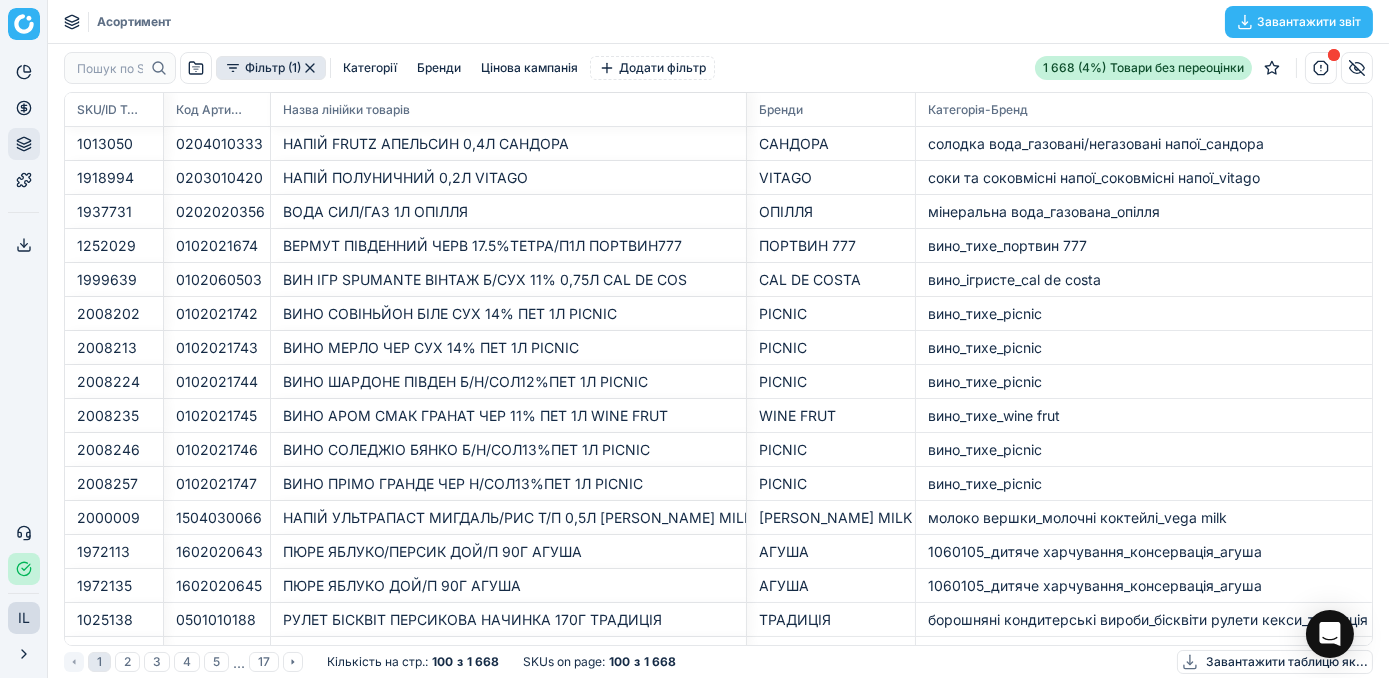 scroll, scrollTop: 525, scrollLeft: 1280, axis: both 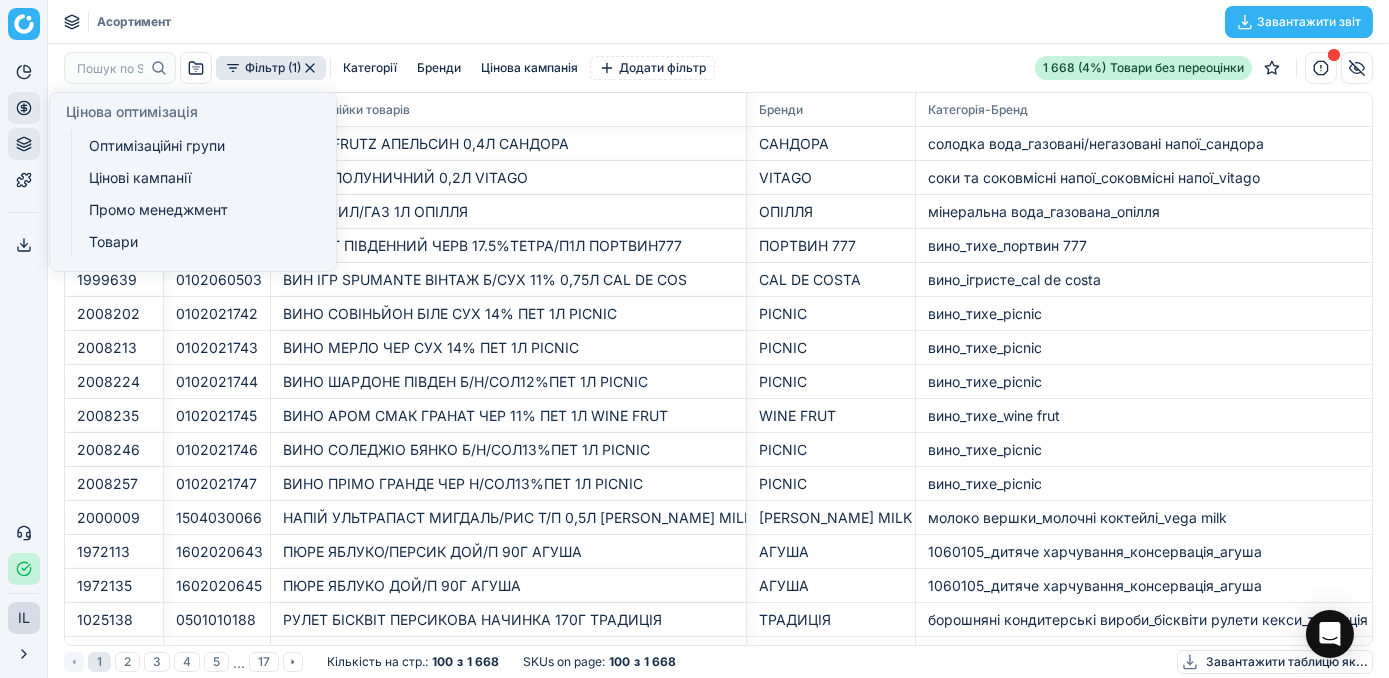 click on "Цінова оптимізація" at bounding box center (24, 108) 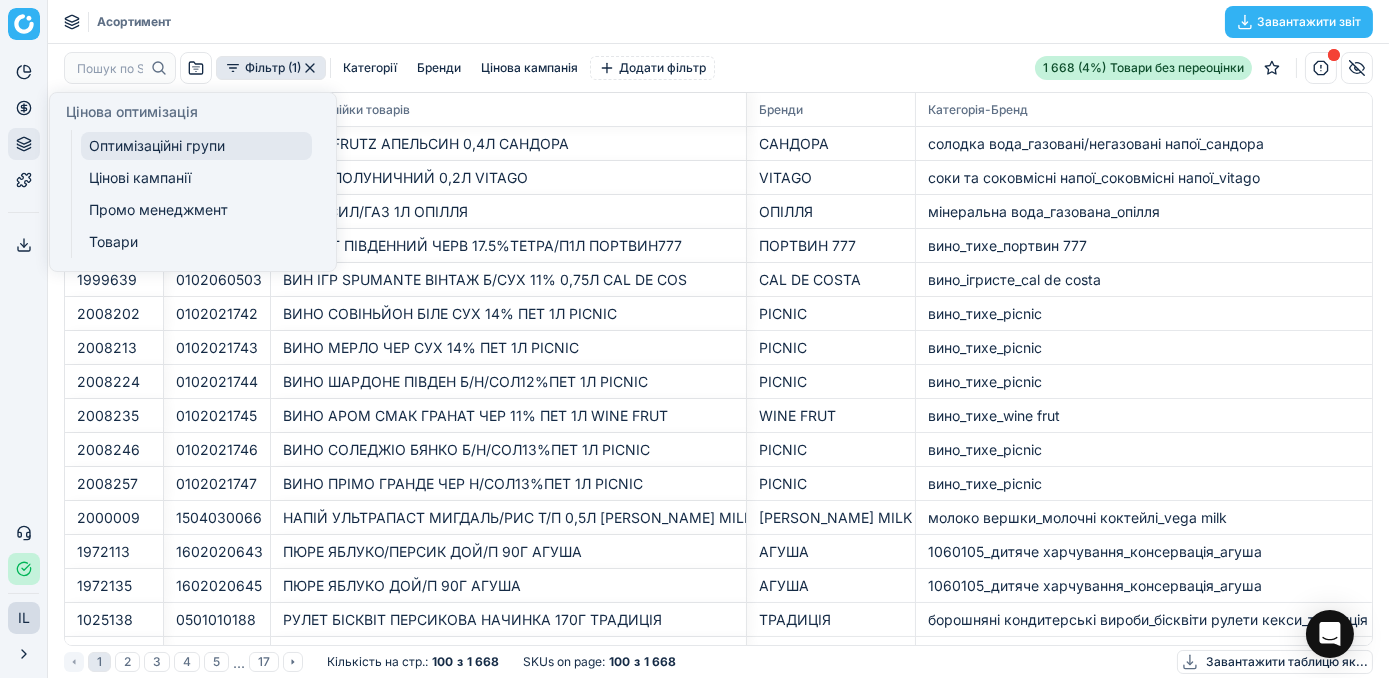 click on "Оптимізаційні групи" at bounding box center (196, 146) 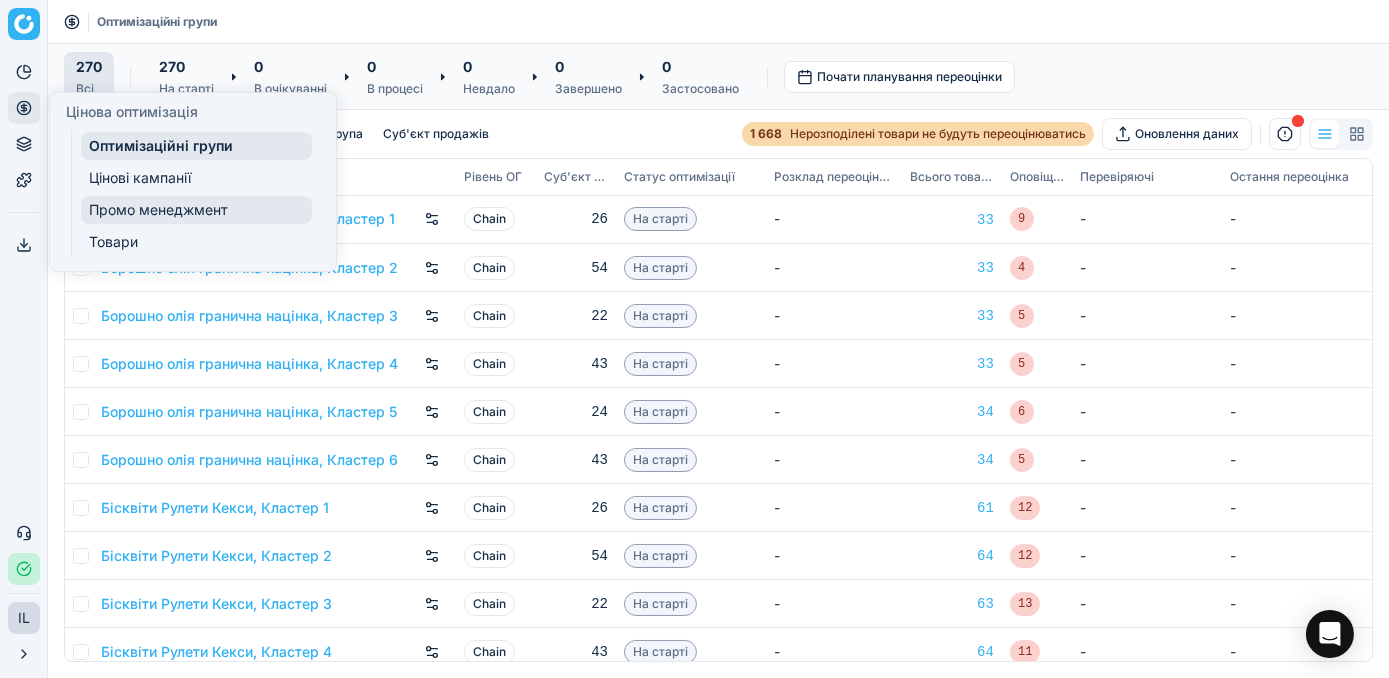 click on "Промо менеджмент" at bounding box center [196, 210] 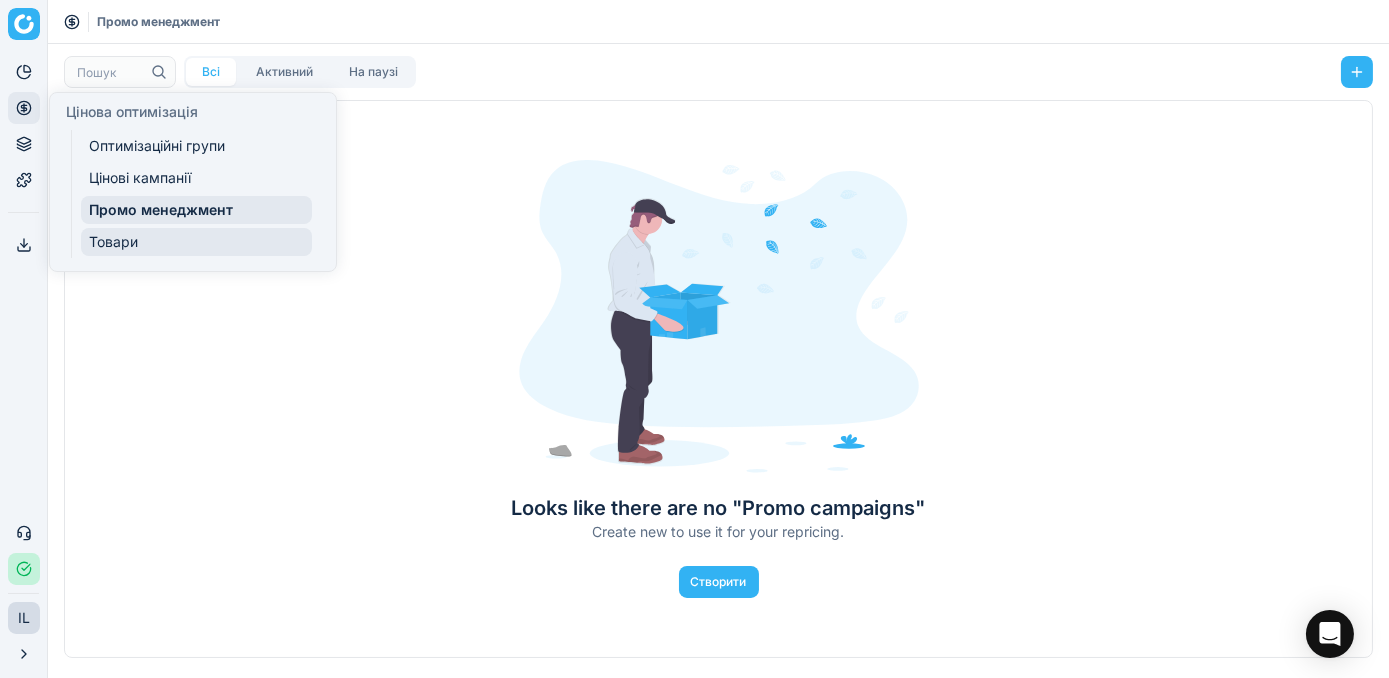 click on "Товари" at bounding box center (196, 242) 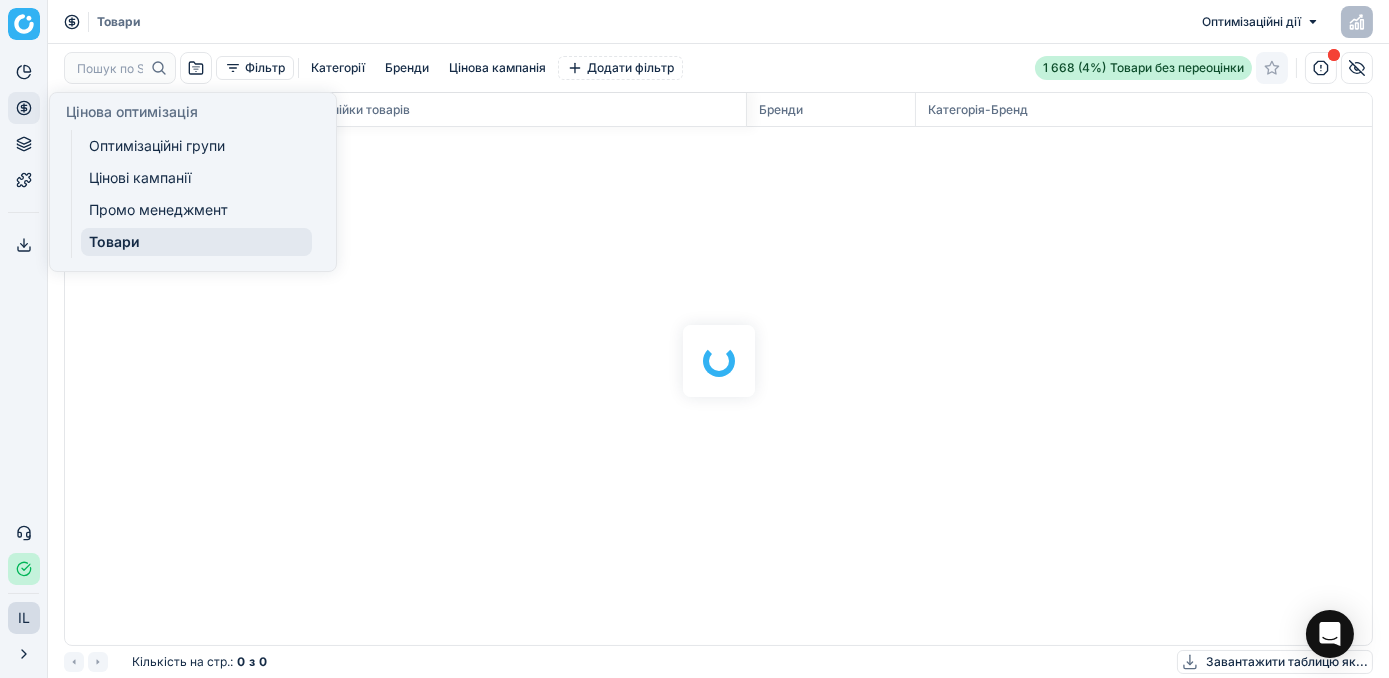 scroll, scrollTop: 2, scrollLeft: 2, axis: both 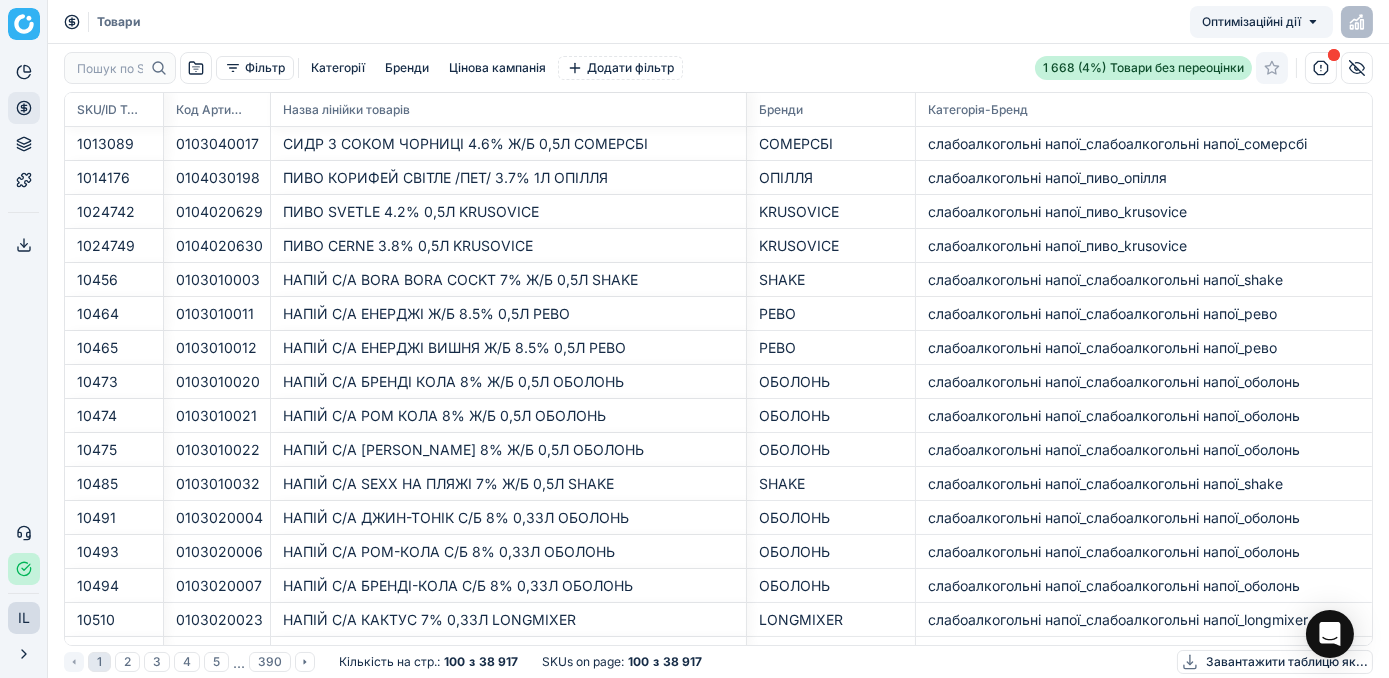 click 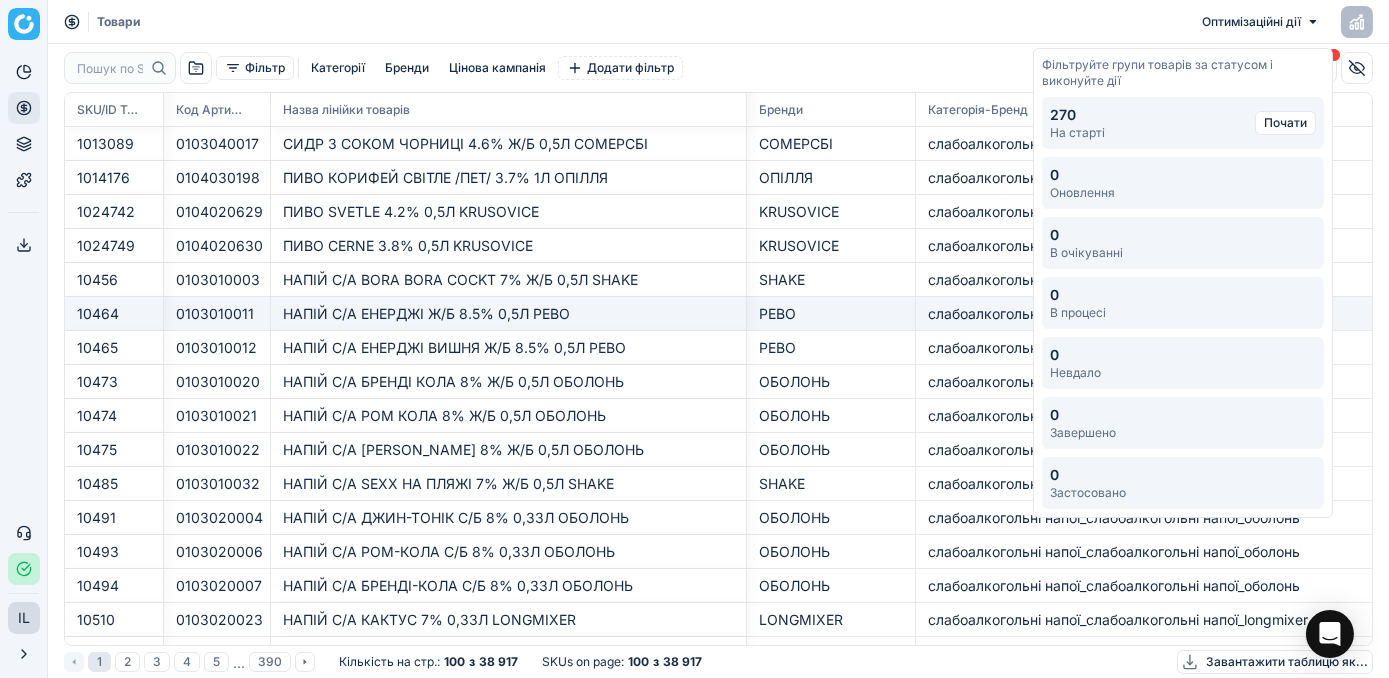 click on "РЕВО" at bounding box center (831, 314) 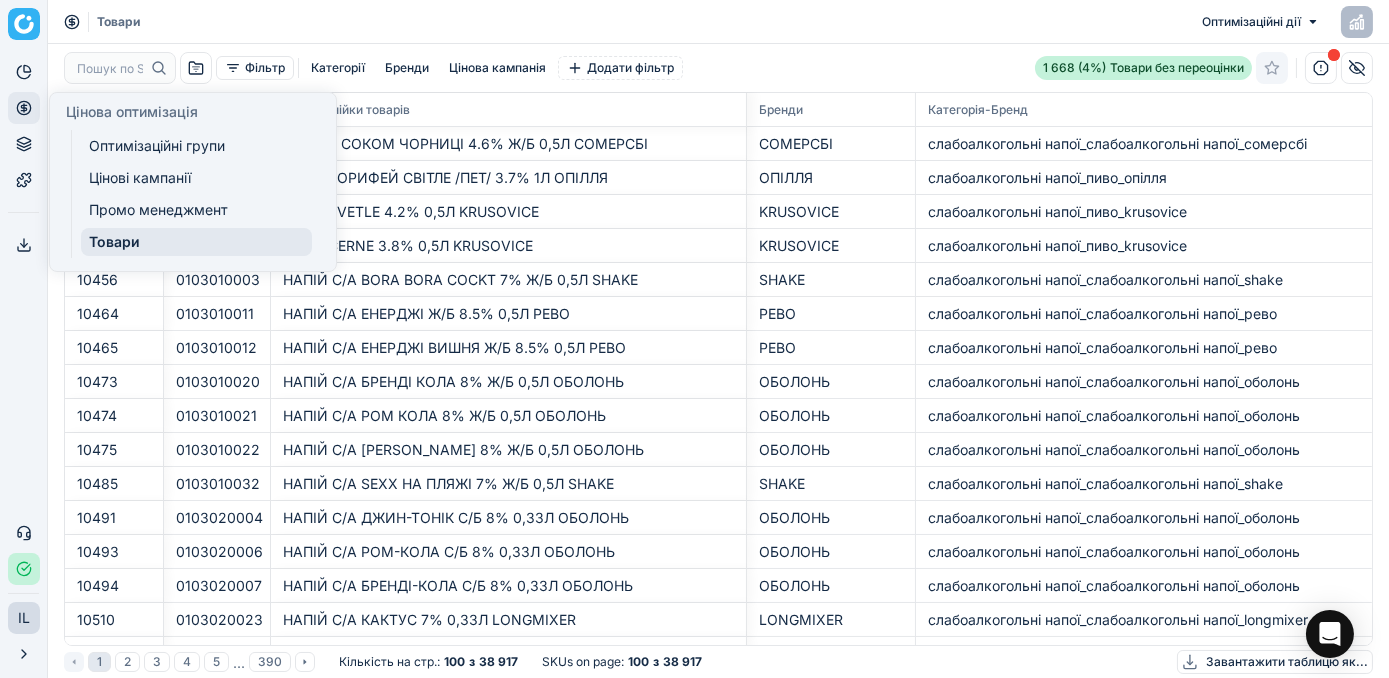 click 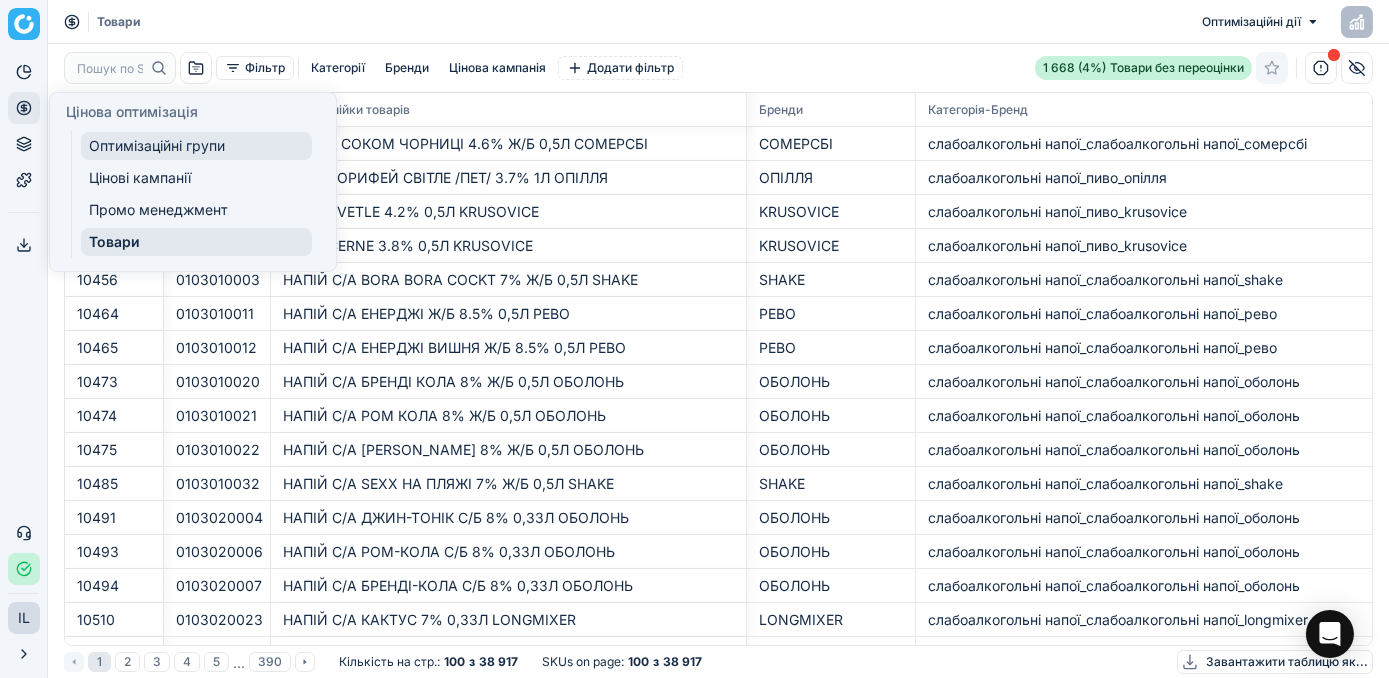 click on "Оптимізаційні групи" at bounding box center [196, 146] 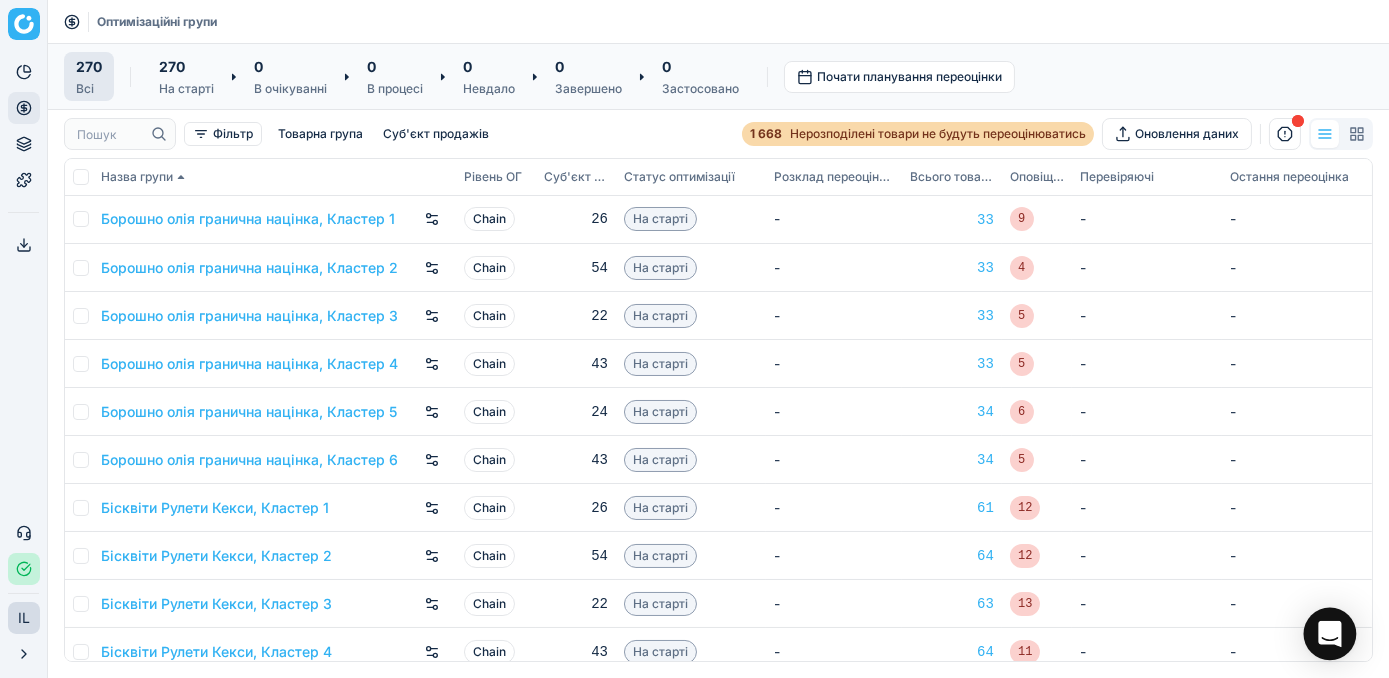 click 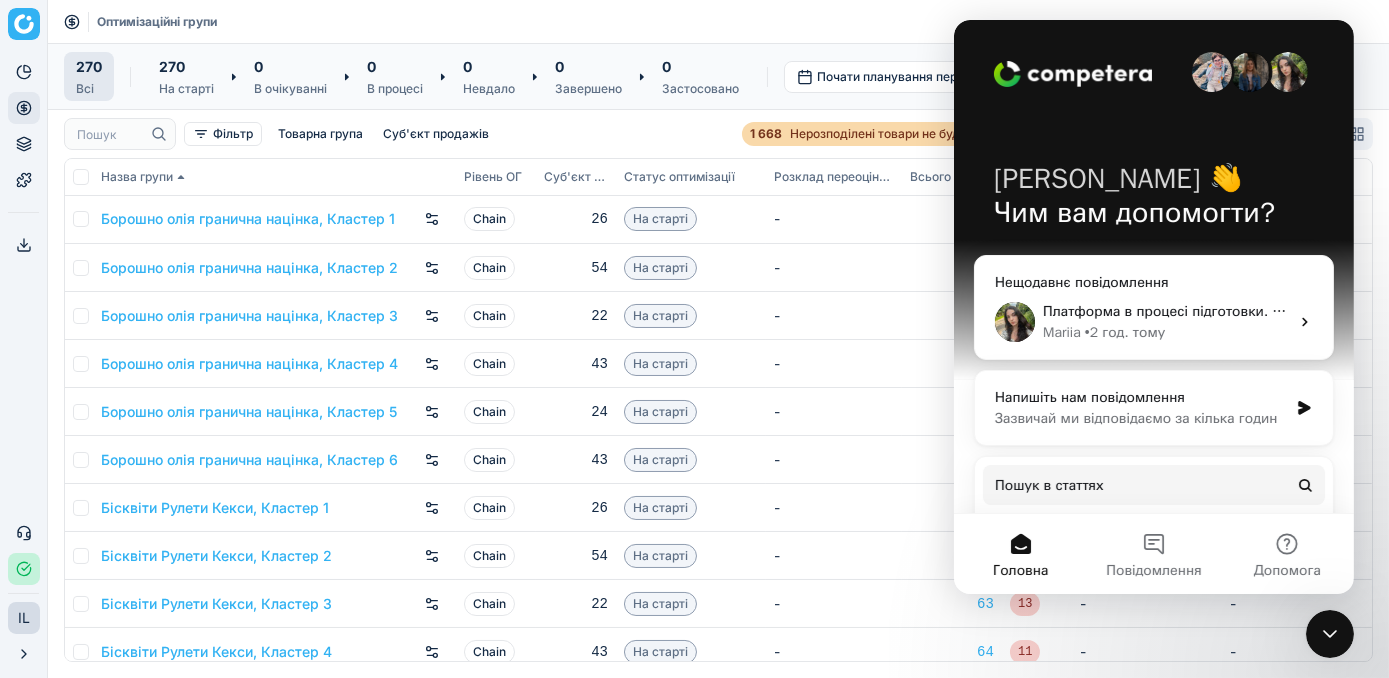 scroll, scrollTop: 0, scrollLeft: 0, axis: both 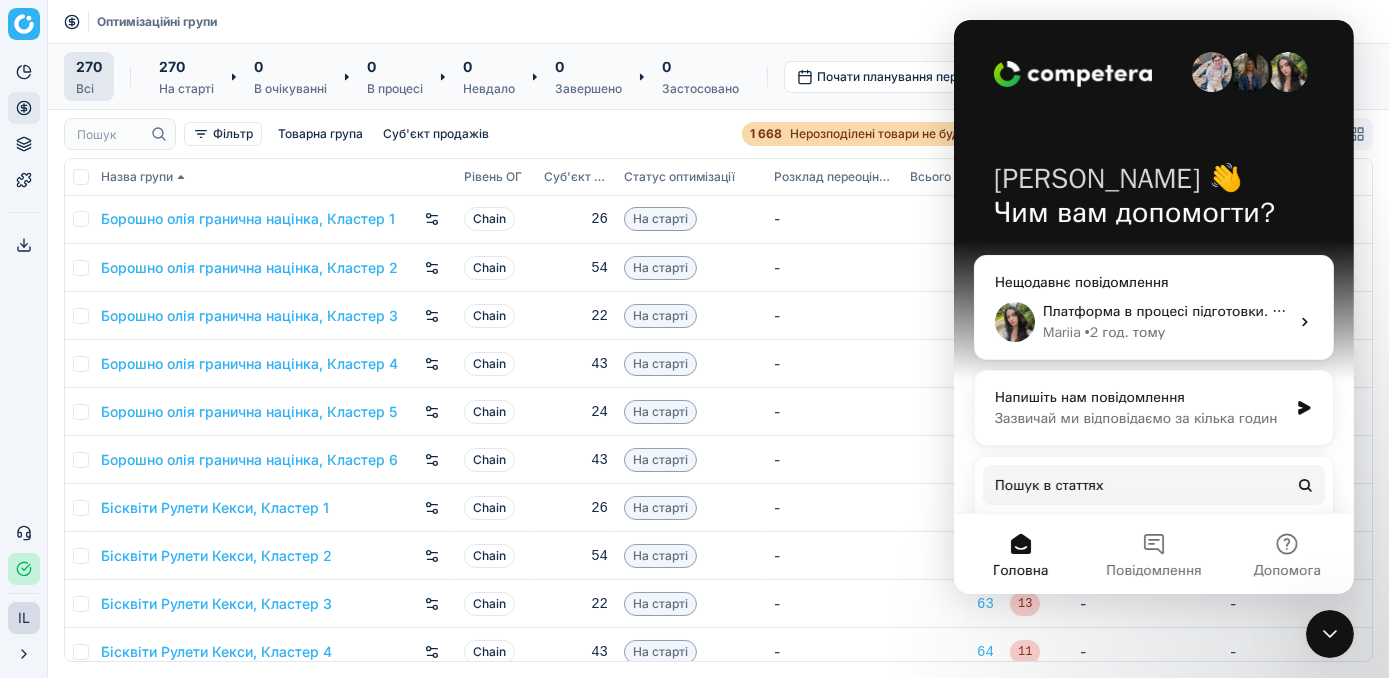 click 